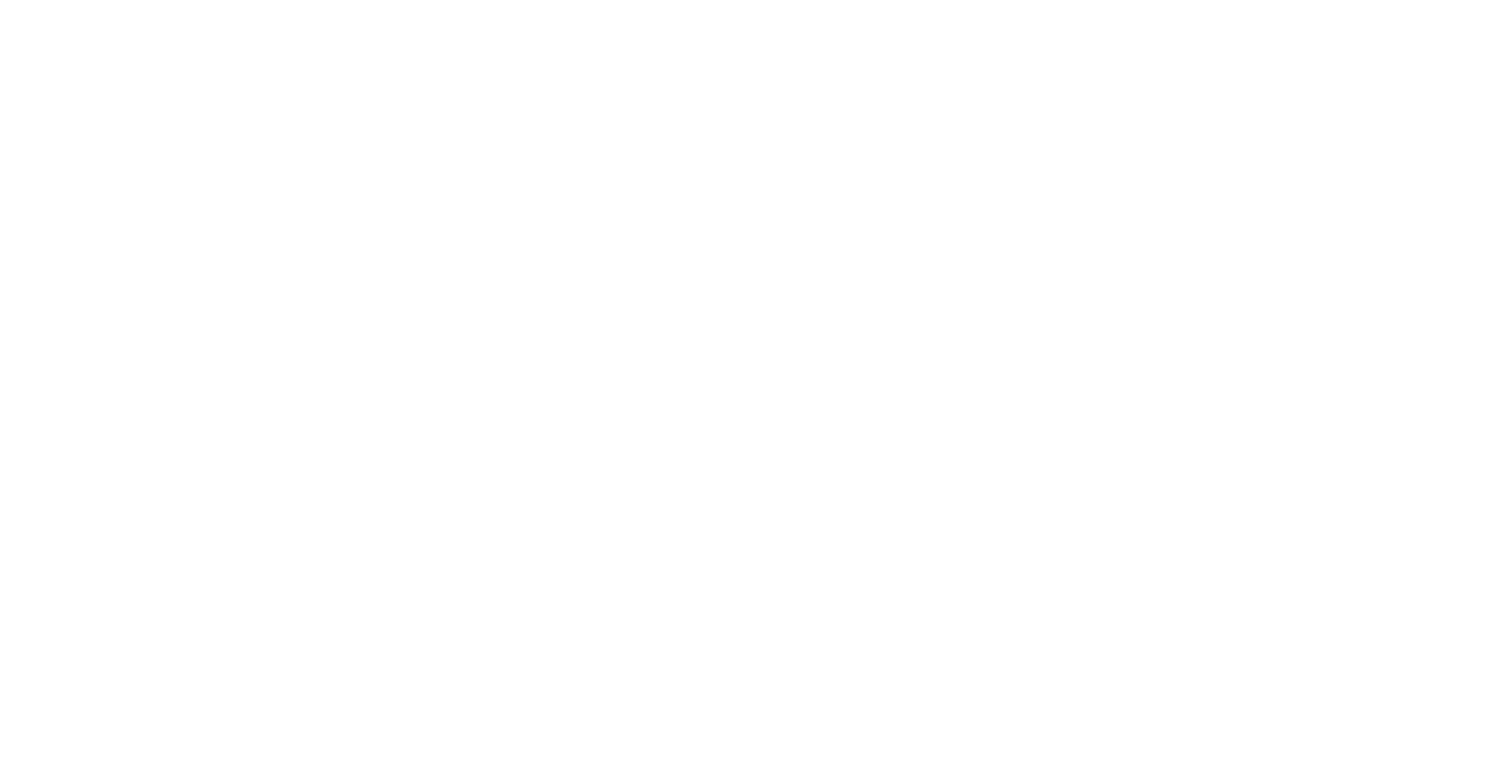 scroll, scrollTop: 0, scrollLeft: 0, axis: both 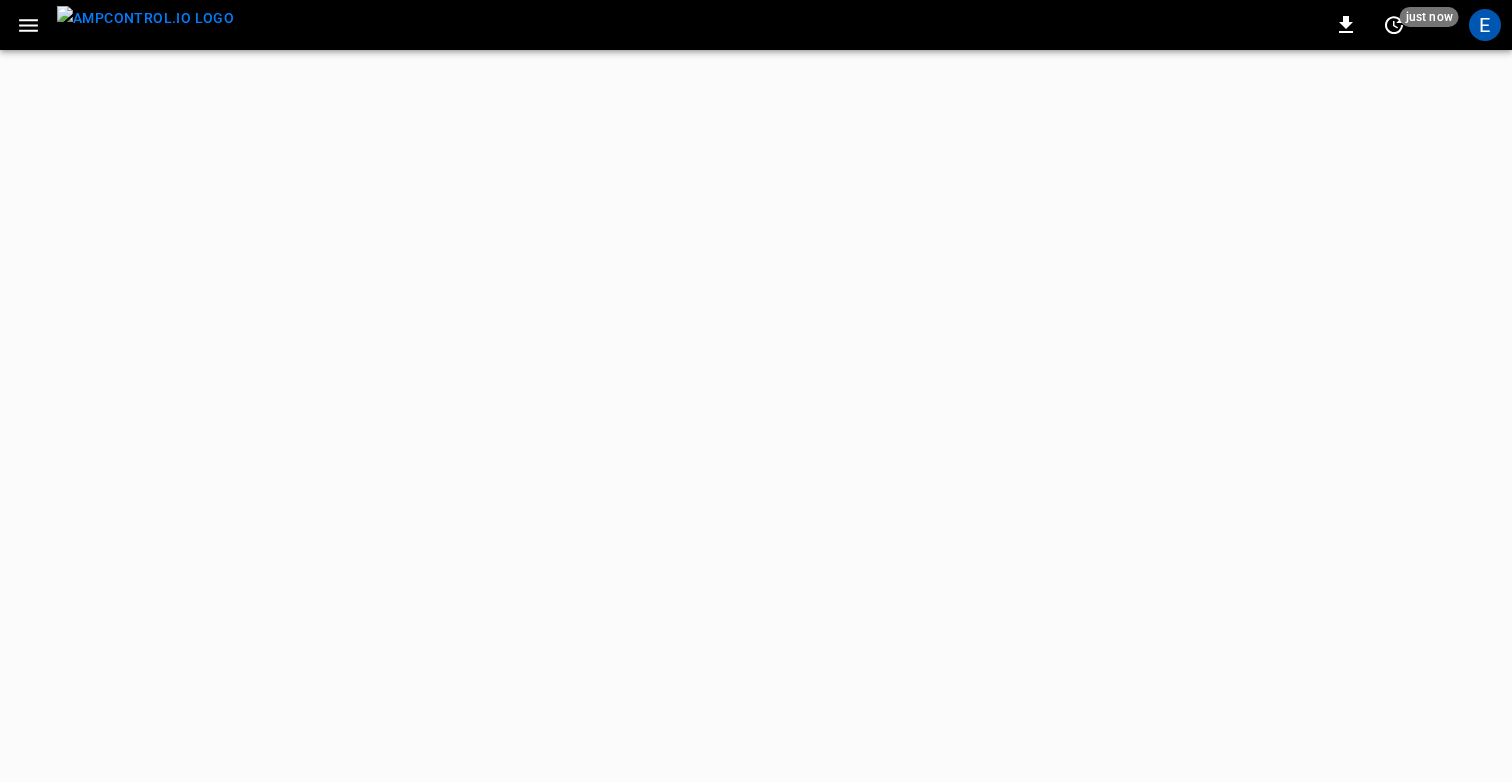click at bounding box center [28, 25] 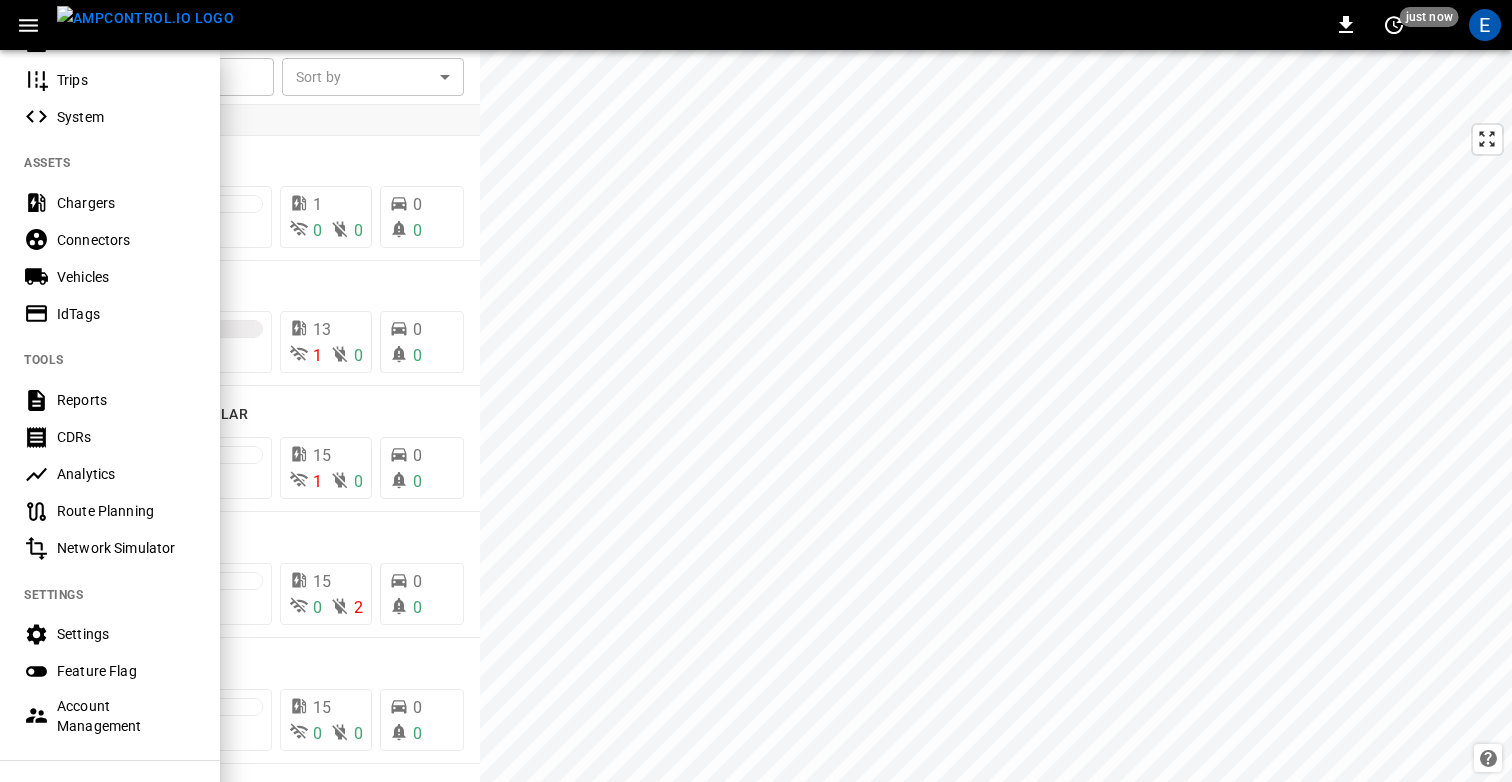 scroll, scrollTop: 382, scrollLeft: 0, axis: vertical 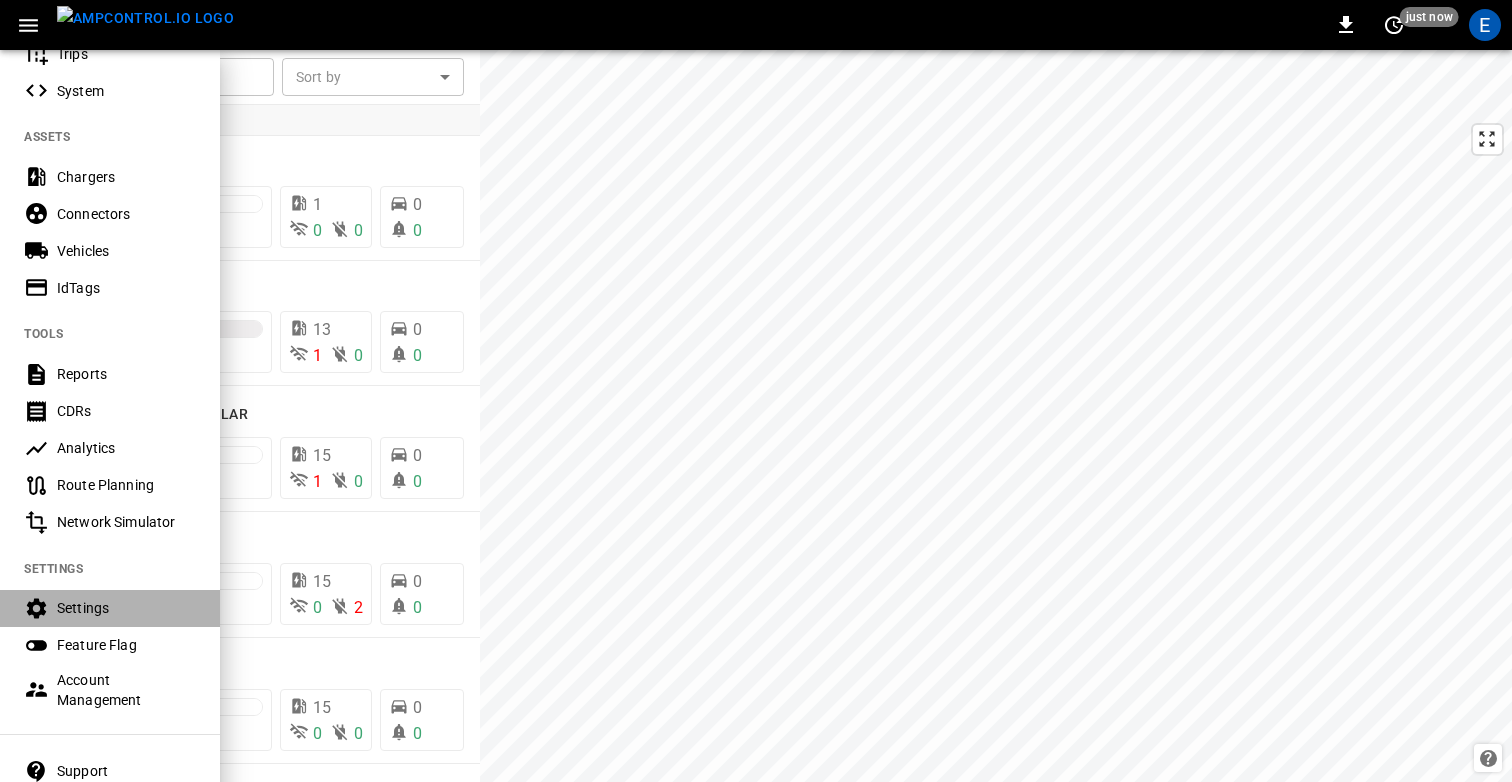 click on "Settings" at bounding box center (110, 608) 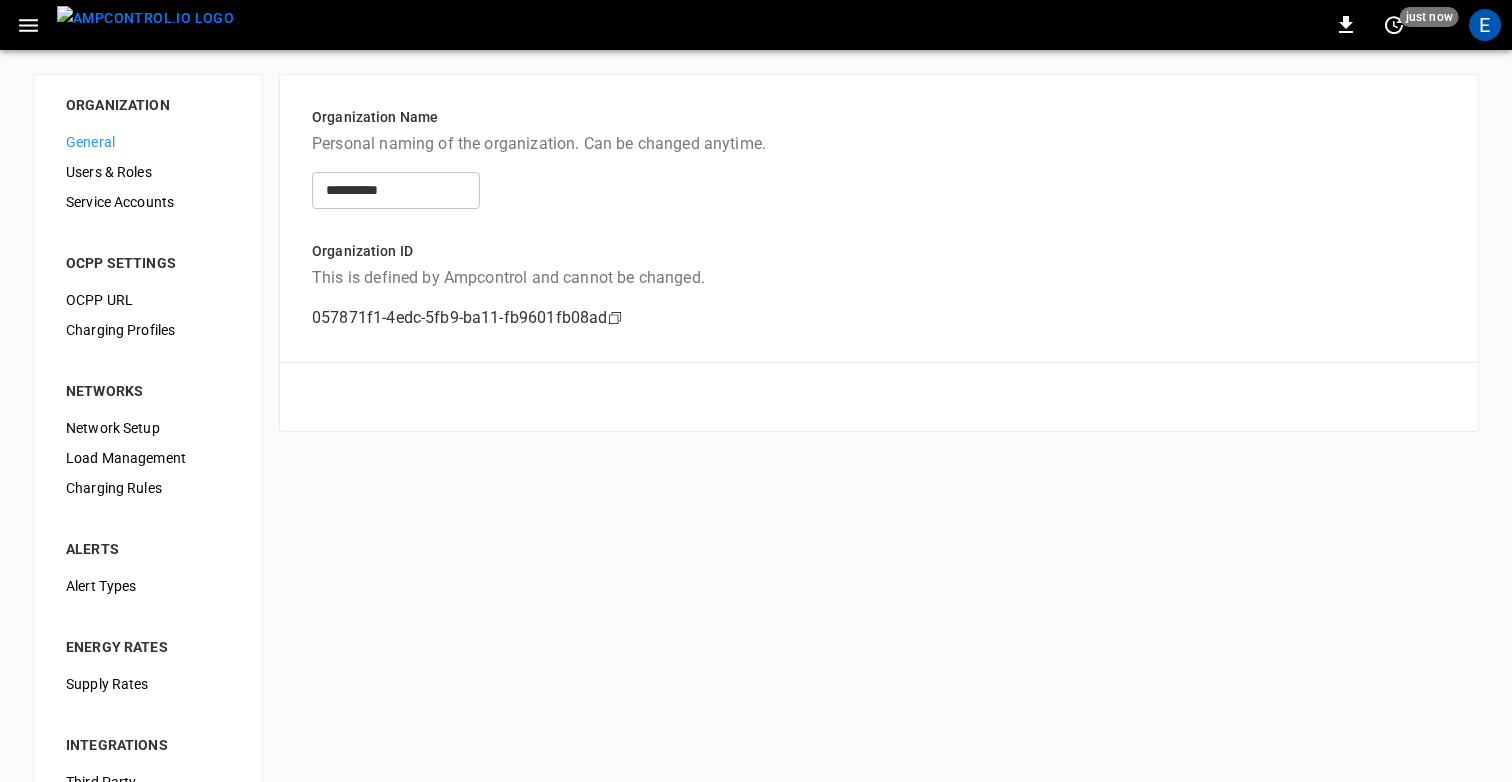 click on "Network Setup" at bounding box center [148, 428] 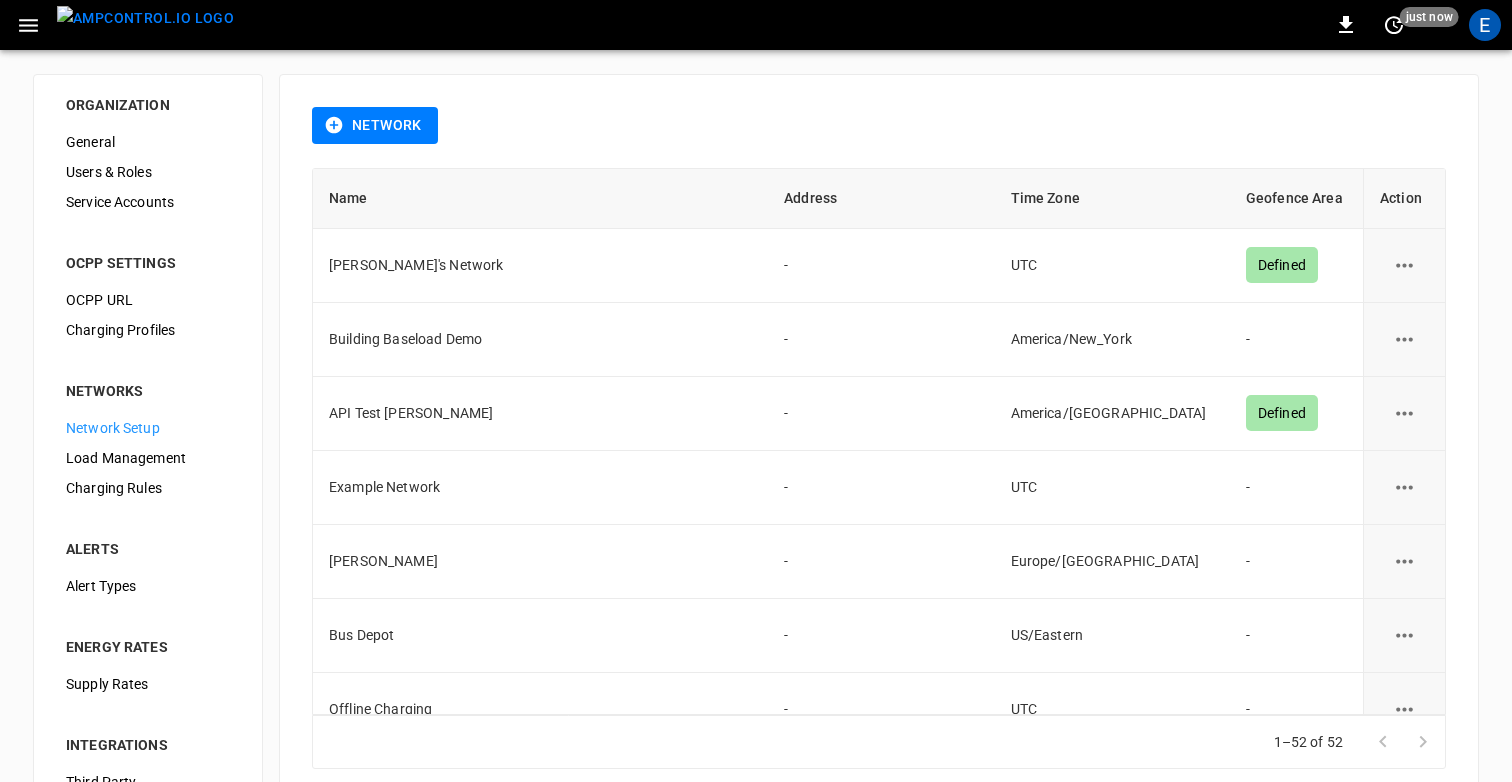 click at bounding box center [145, 18] 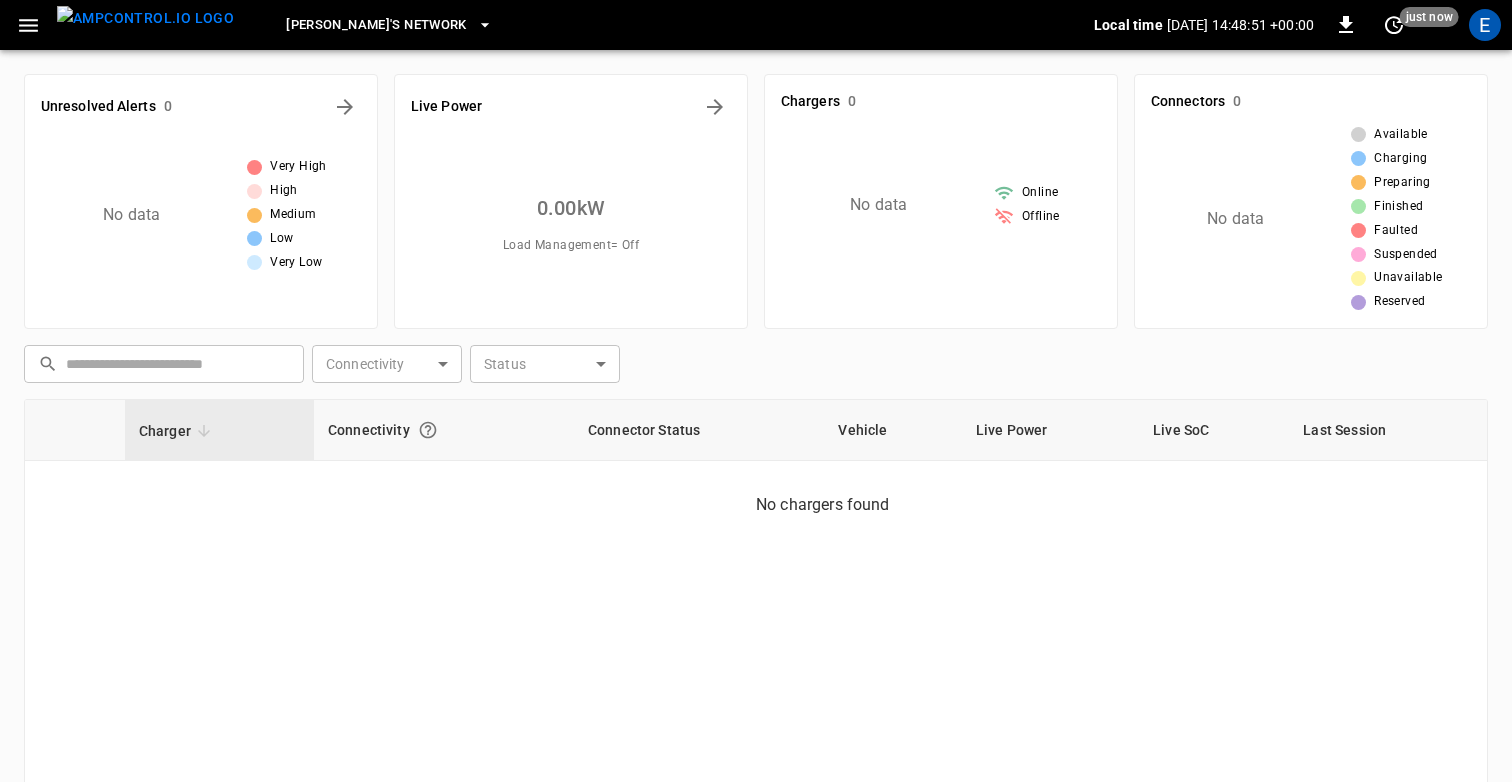click on "​ ​ Connectivity ​ Connectivity Status ​ Status" at bounding box center [752, 360] 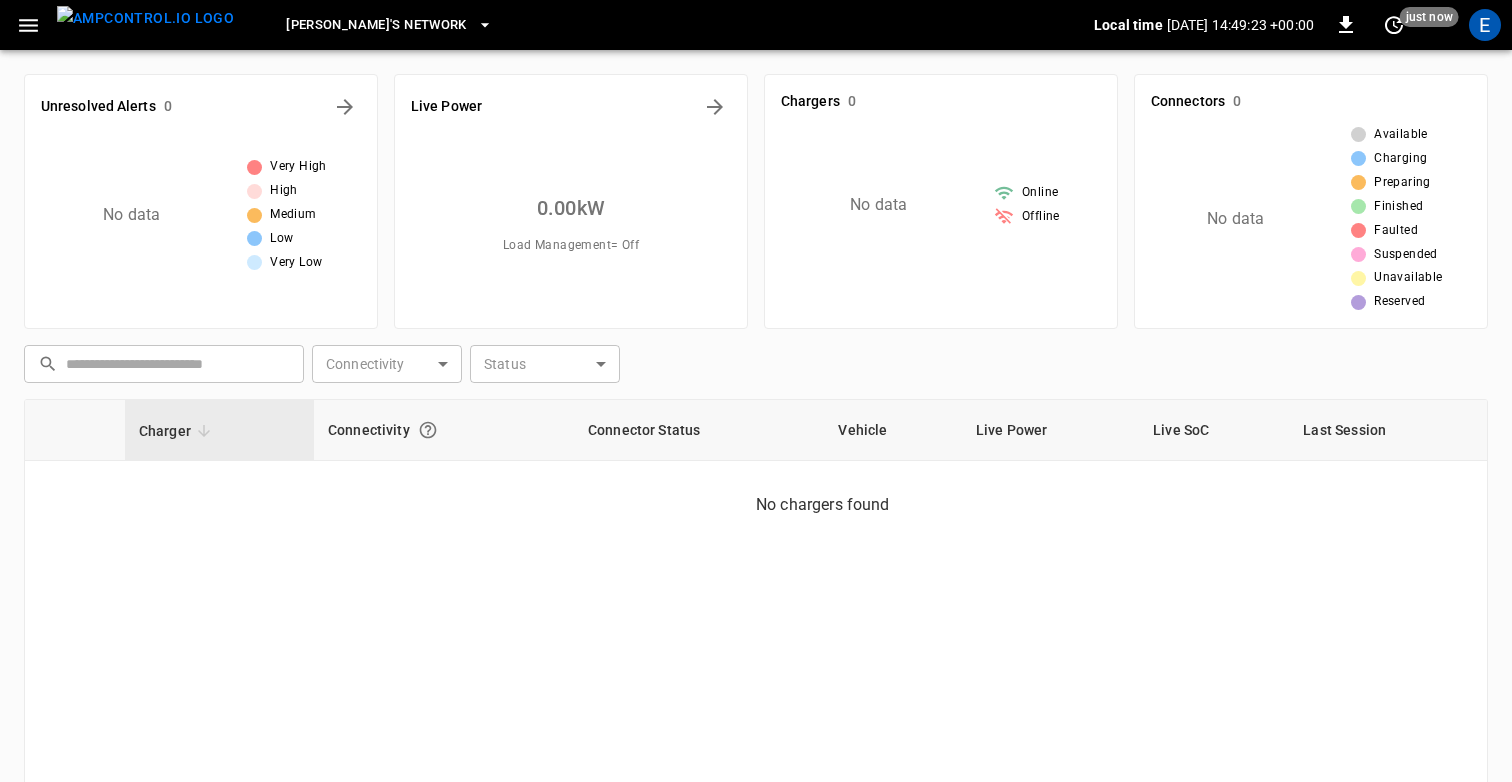 click on "​ ​ Connectivity ​ Connectivity Status ​ Status" at bounding box center (752, 360) 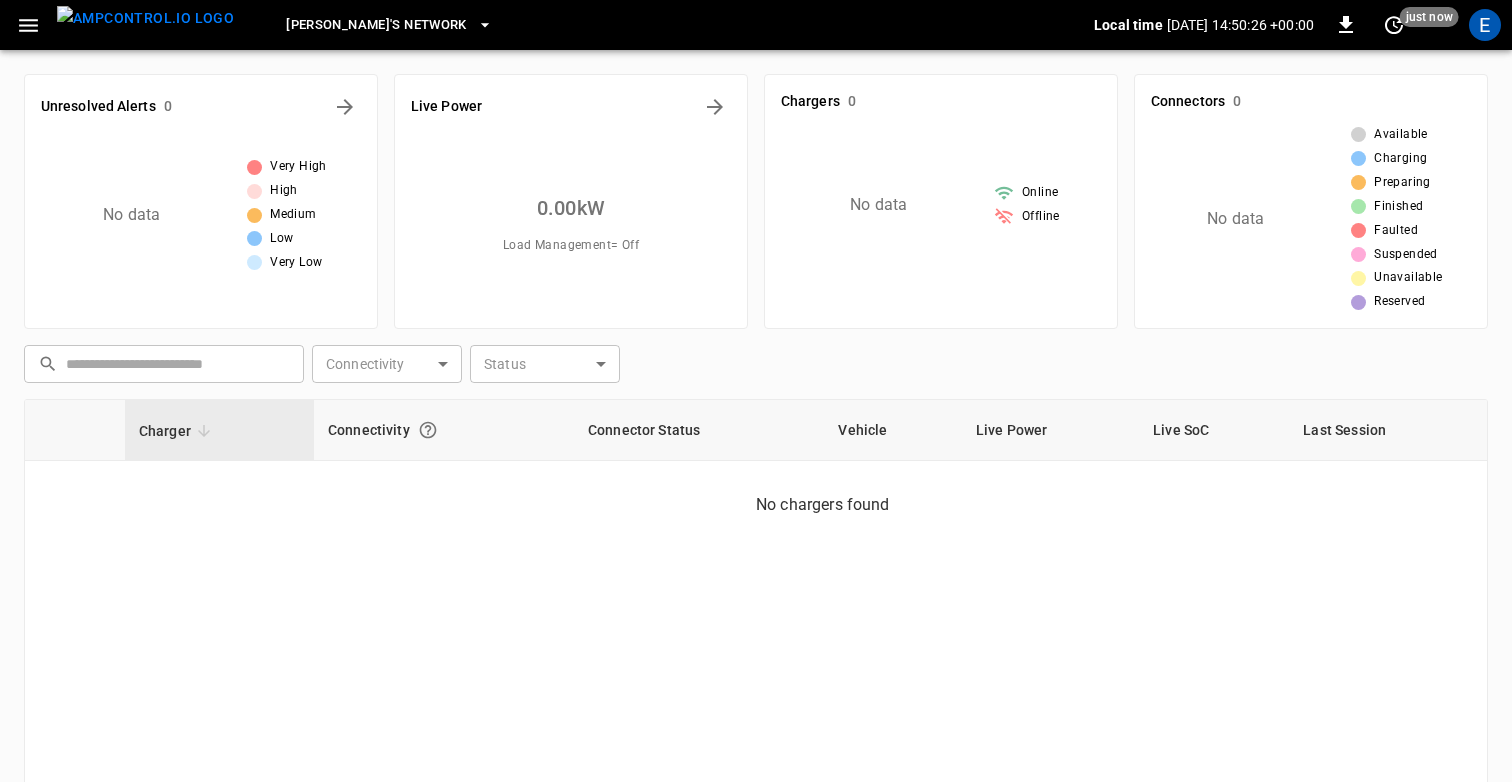 click at bounding box center (145, 18) 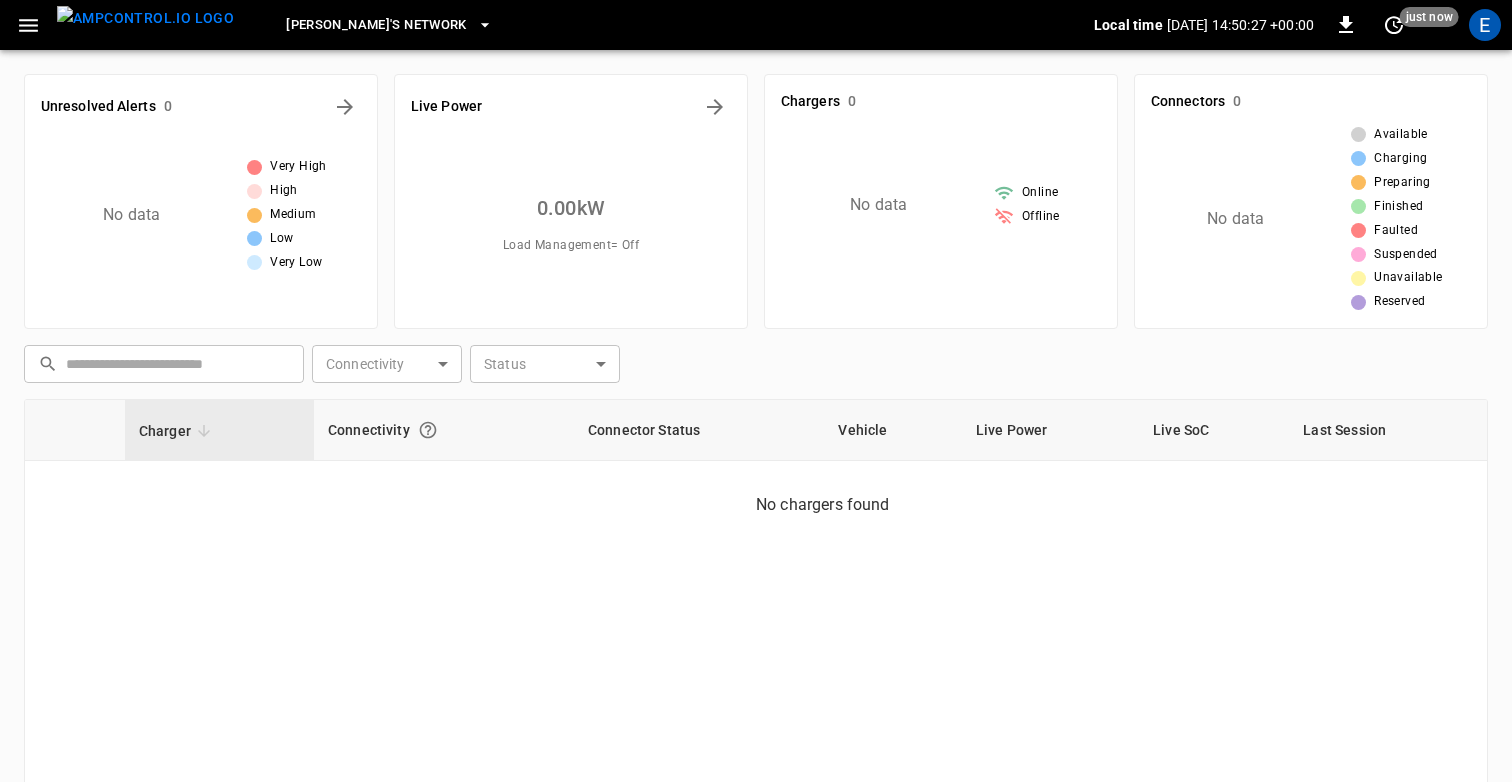 click on "[PERSON_NAME]'s Network" at bounding box center (389, 25) 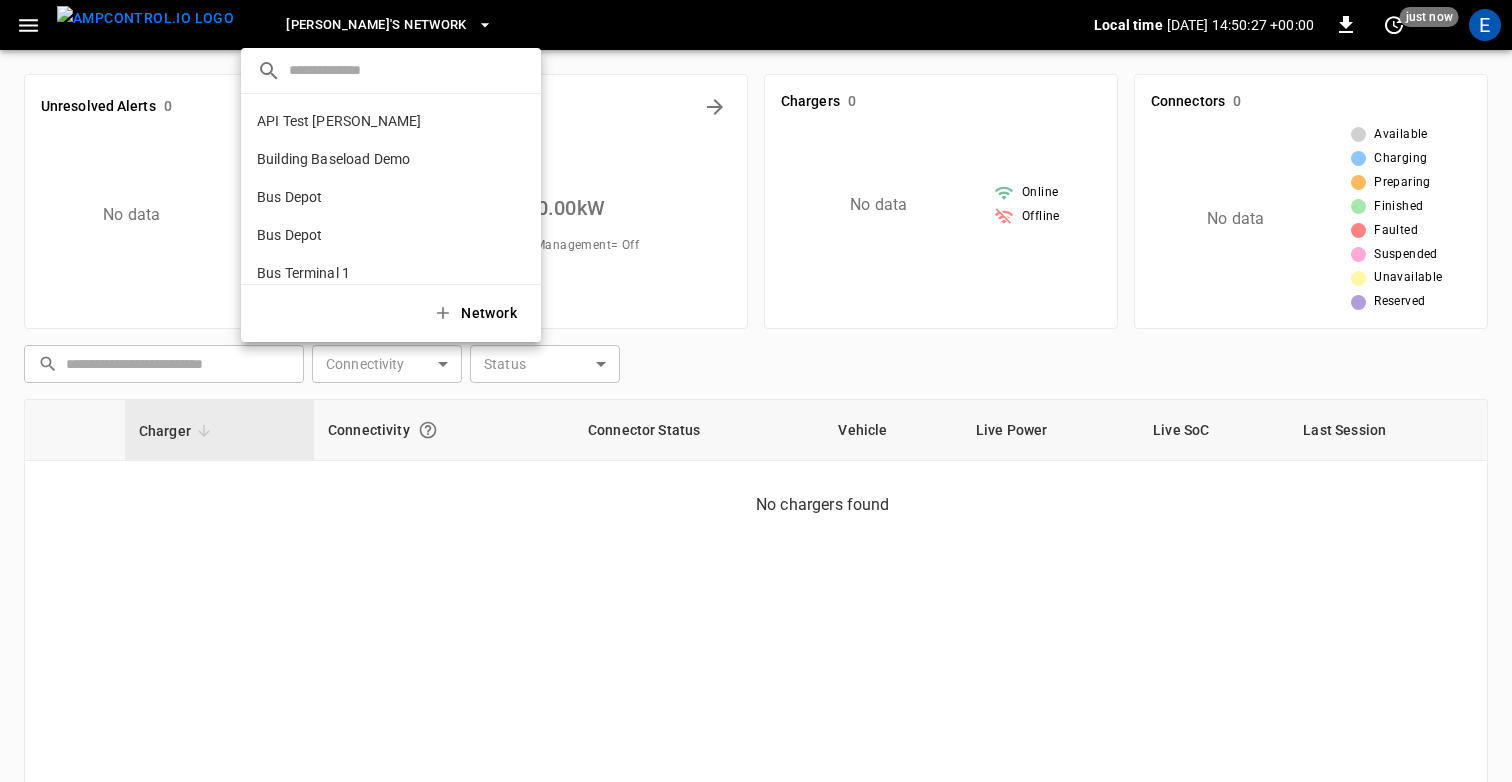 scroll, scrollTop: 1476, scrollLeft: 0, axis: vertical 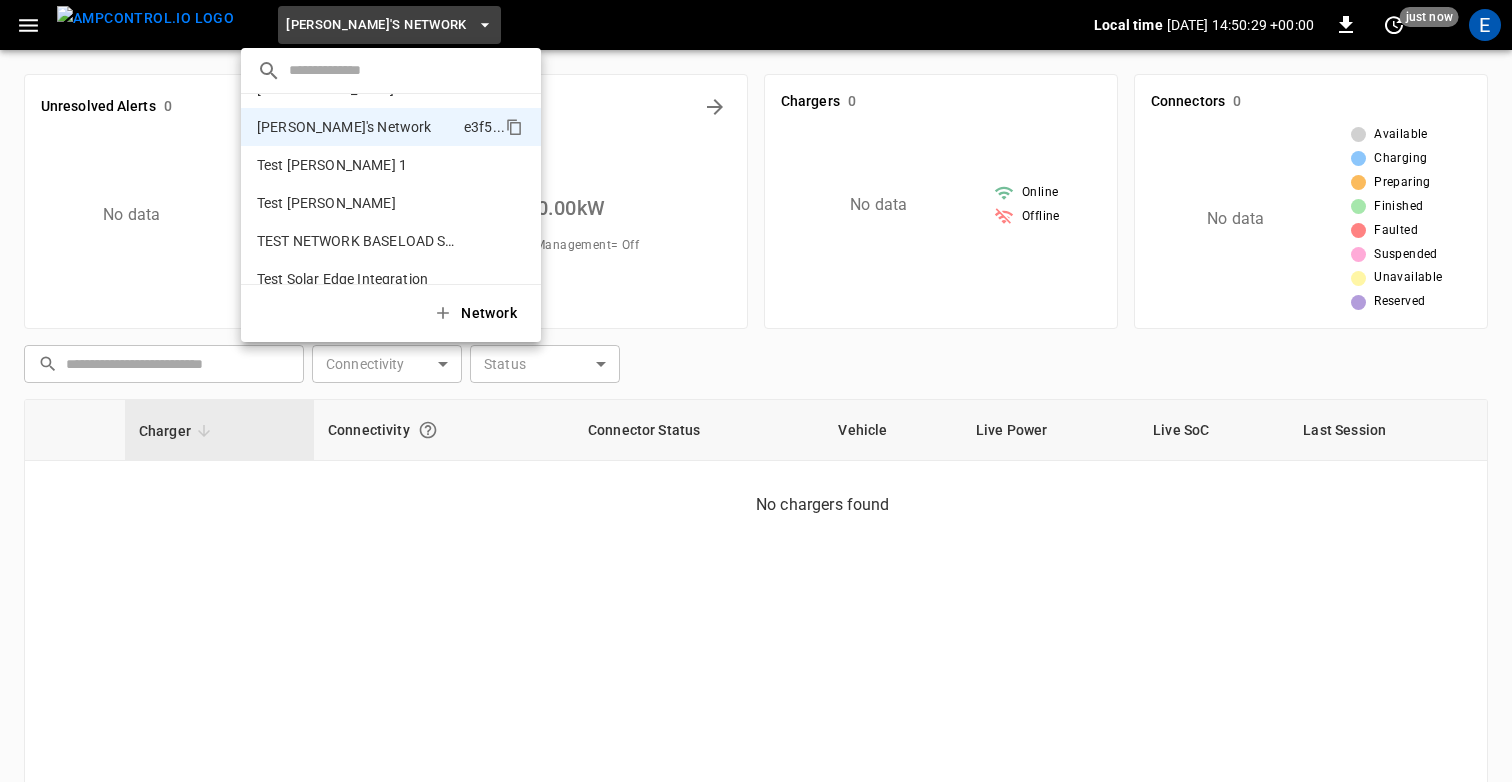click at bounding box center (756, 391) 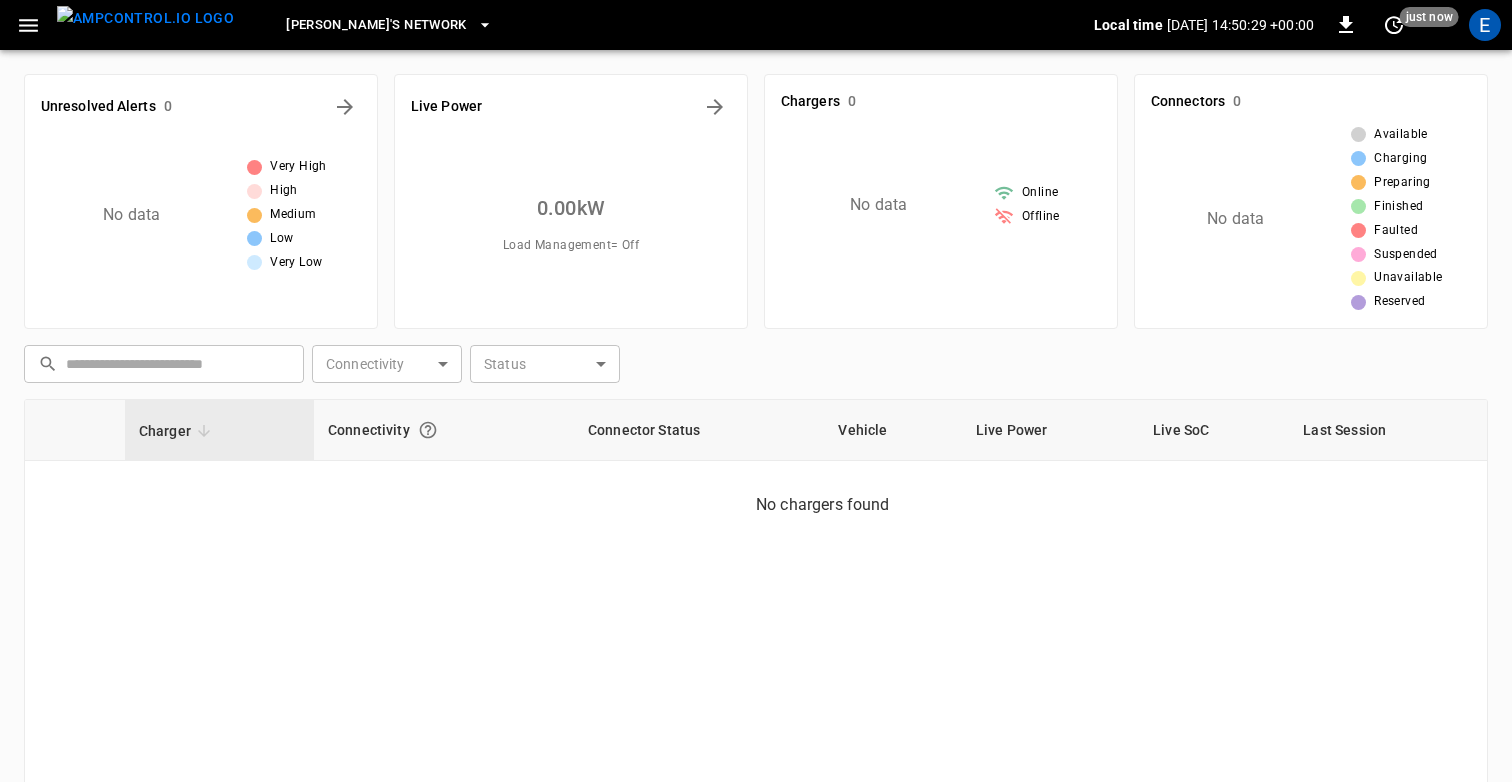 click 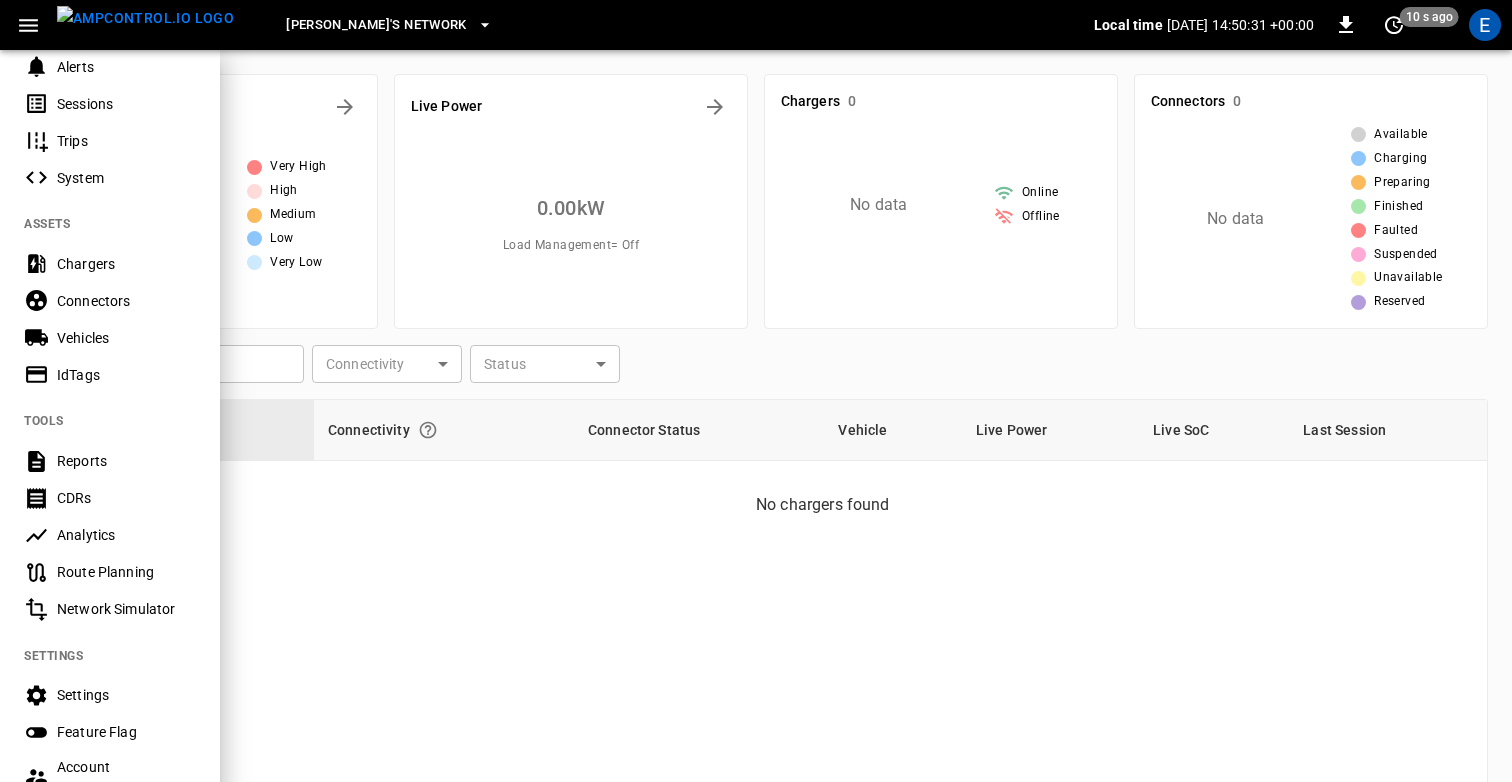 scroll, scrollTop: 471, scrollLeft: 0, axis: vertical 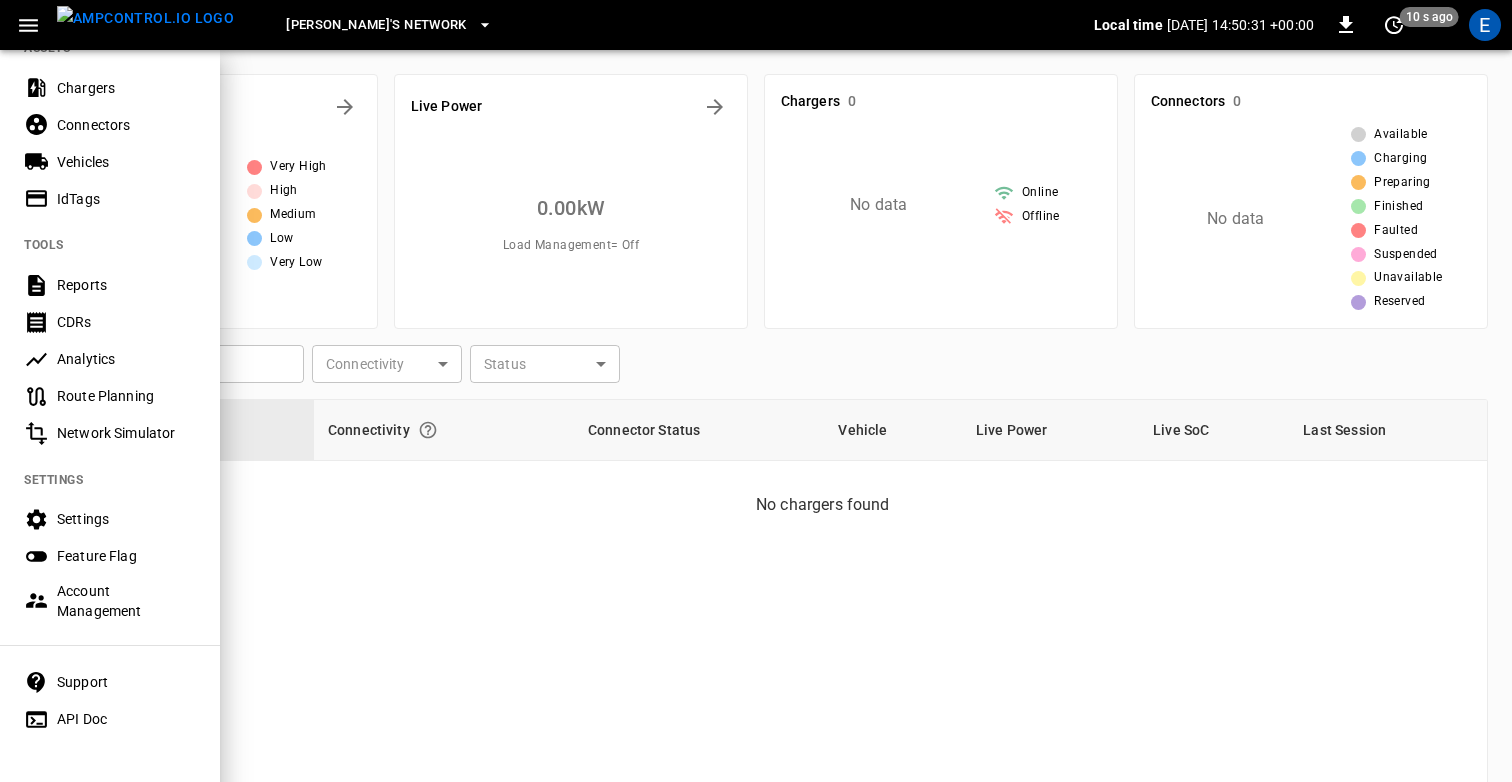 click on "Settings" at bounding box center [126, 519] 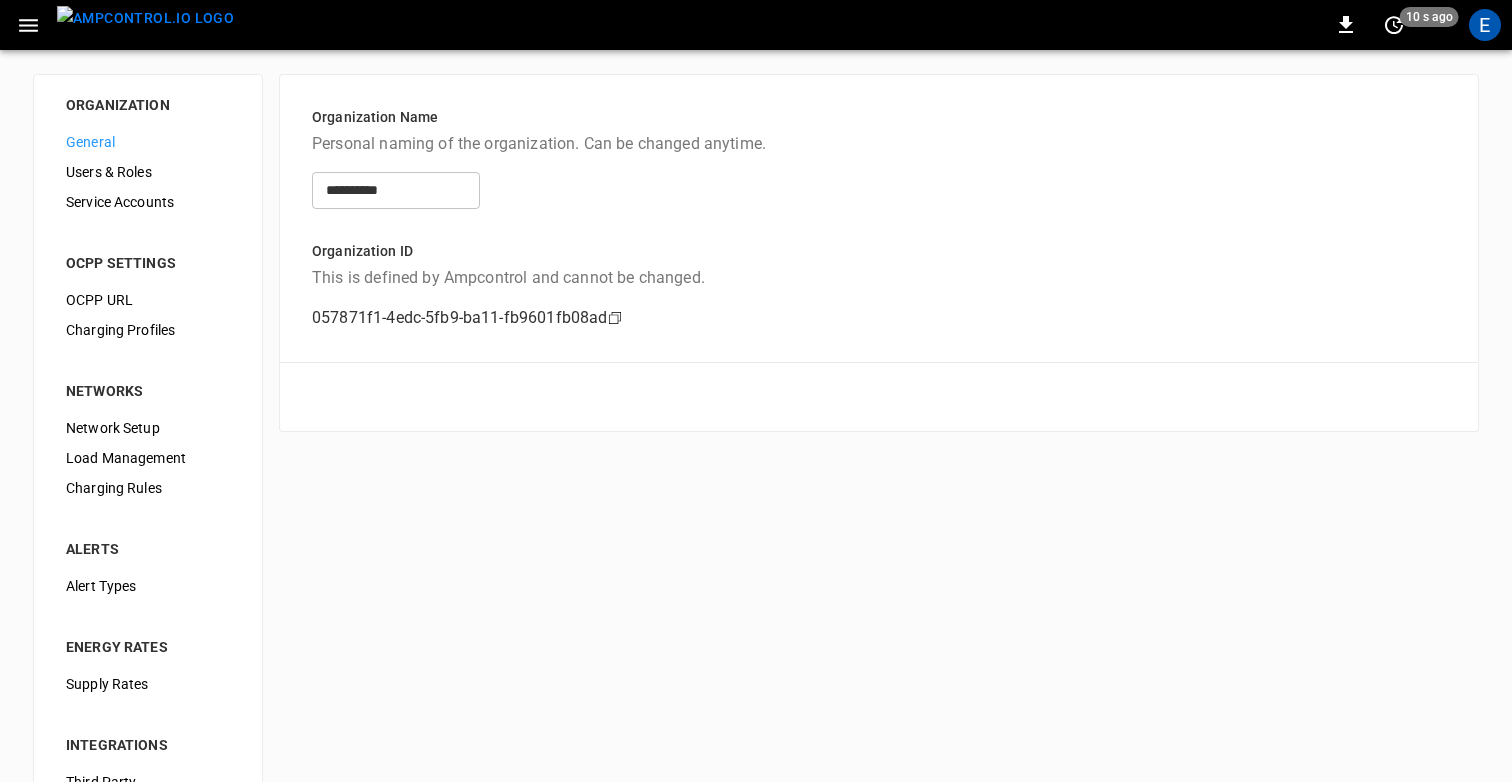click on "Users & Roles" at bounding box center (148, 172) 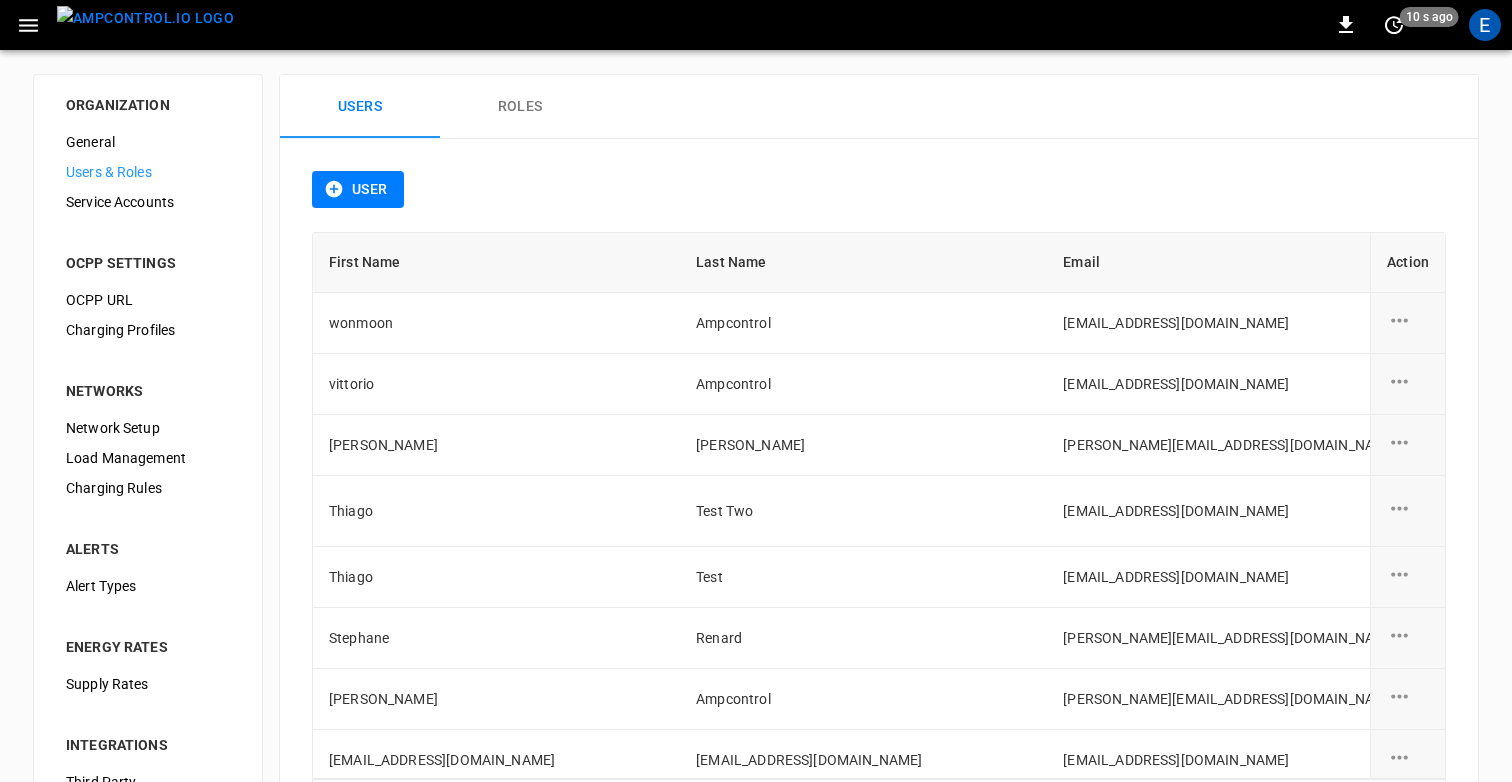 click on "Network Setup" at bounding box center [148, 428] 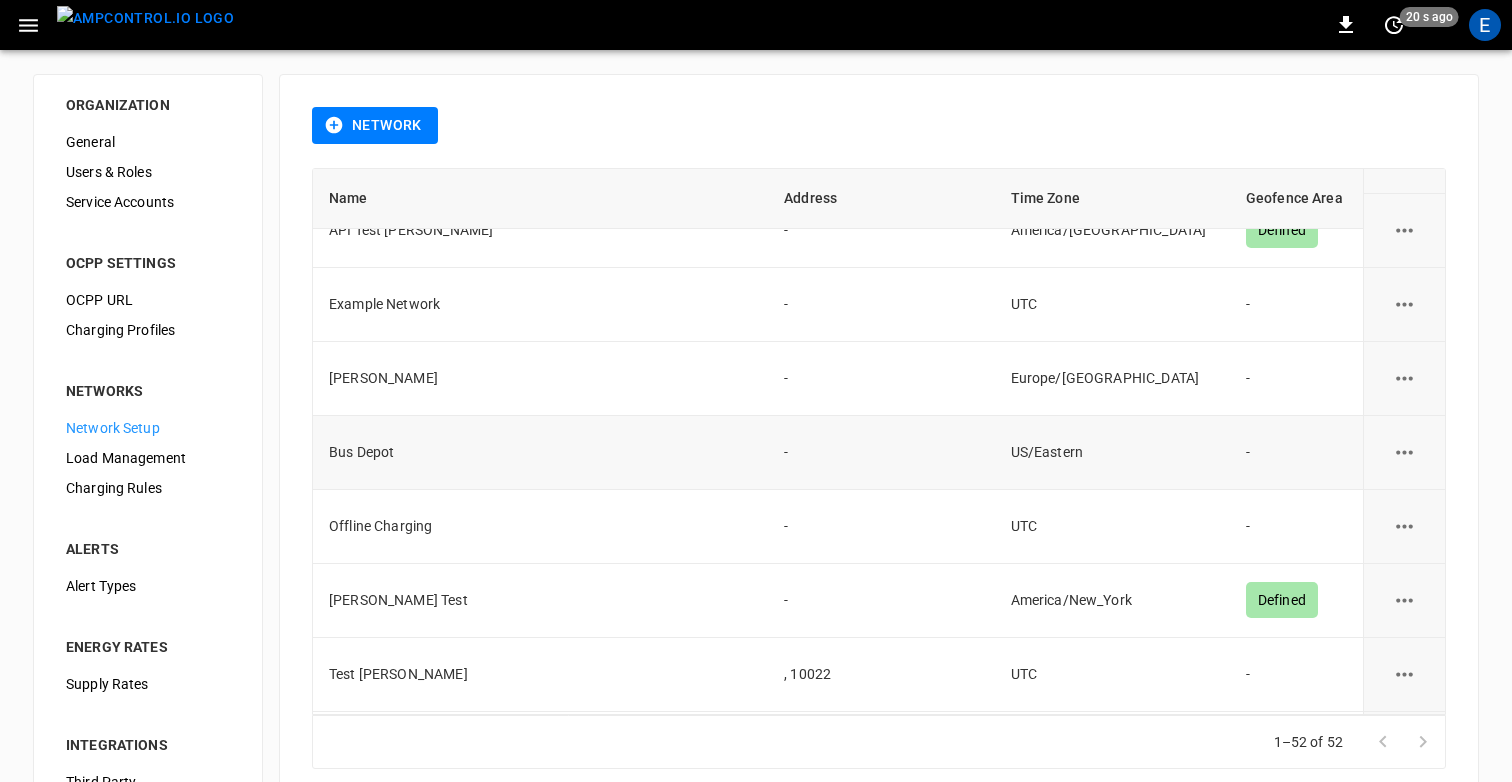 scroll, scrollTop: 200, scrollLeft: 0, axis: vertical 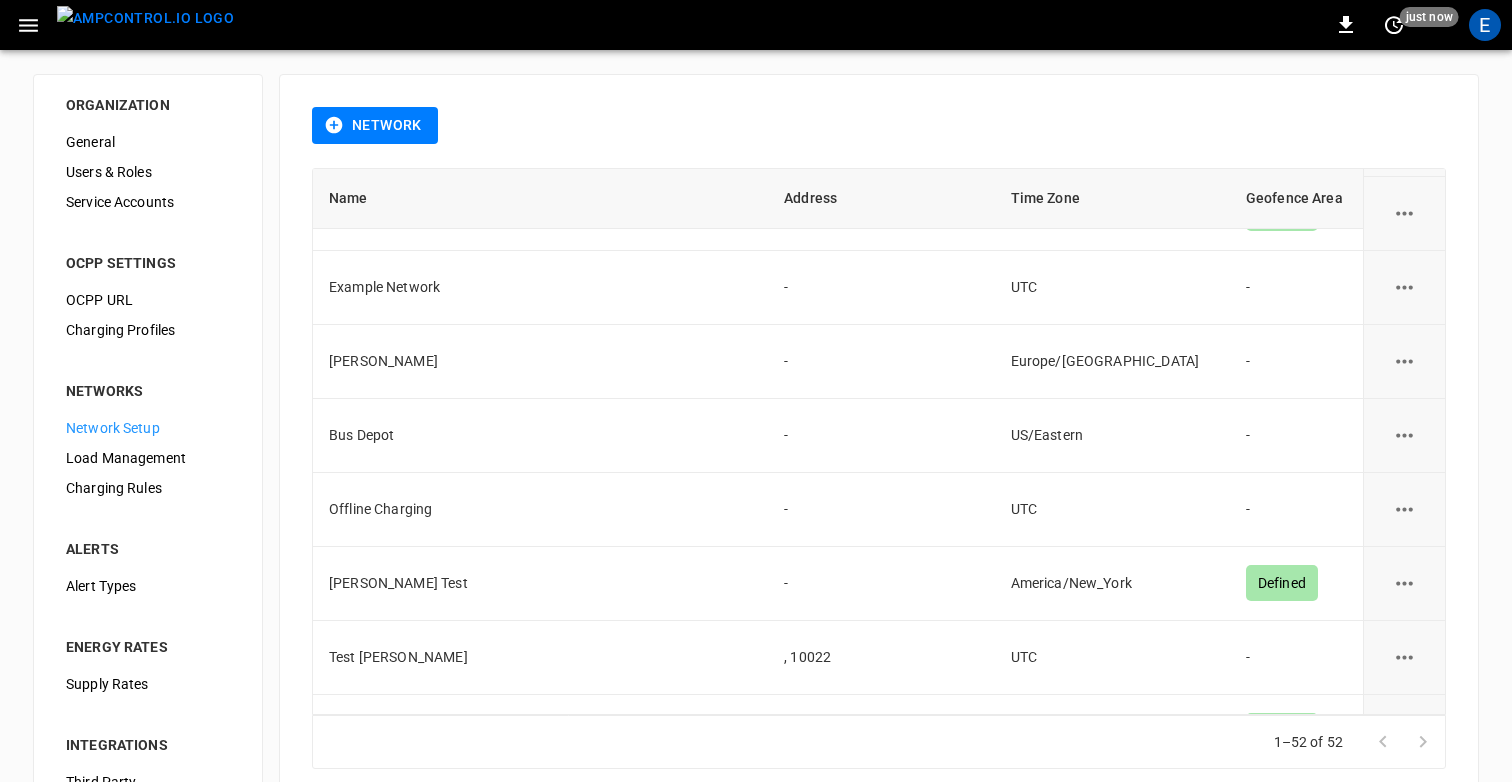 click on "Network Name Address Time Zone Geofence Area Action [PERSON_NAME]'s Network - UTC Defined Building [GEOGRAPHIC_DATA] Demo - [GEOGRAPHIC_DATA]/New_York - API Test Jonas - [GEOGRAPHIC_DATA]/[GEOGRAPHIC_DATA] Defined Example Network - UTC - [PERSON_NAME] - [GEOGRAPHIC_DATA]/[GEOGRAPHIC_DATA] - Bus Depot - [GEOGRAPHIC_DATA]/Eastern - Offline Charging - UTC - [GEOGRAPHIC_DATA] Test - [GEOGRAPHIC_DATA]/New_York Defined Test [PERSON_NAME]  , 10022 UTC - [PERSON_NAME] house - UTC Defined DEMO NETWORK [STREET_ADDRESS]/[GEOGRAPHIC_DATA] Defined Bus Depot - [GEOGRAPHIC_DATA]/New_York - TEST NETWORK BASELOAD SOLAR - UTC - DEMO PRICE NETWORK - UTC Defined Elisa Test 1 - UTC - Rayman - EnergyPrice - [GEOGRAPHIC_DATA]/[GEOGRAPHIC_DATA] - [GEOGRAPHIC_DATA] North - UTC - Test [PERSON_NAME] 1 djakljslkjd 23, [GEOGRAPHIC_DATA], [GEOGRAPHIC_DATA], 10001 UTC - [GEOGRAPHIC_DATA] - UTC - [GEOGRAPHIC_DATA] - UTC - test_variable_cap , t [GEOGRAPHIC_DATA]/Eastern - Test-MarkB - UTC - test_offline_periodic_reopt - UTC - CA [GEOGRAPHIC_DATA] Site - [GEOGRAPHIC_DATA]/New_York - [GEOGRAPHIC_DATA] W [GEOGRAPHIC_DATA] Site - [GEOGRAPHIC_DATA]/New_York - [GEOGRAPHIC_DATA] E [GEOGRAPHIC_DATA] Site - [GEOGRAPHIC_DATA]/New_York - [GEOGRAPHIC_DATA] Site - [GEOGRAPHIC_DATA]/New_York - [GEOGRAPHIC_DATA] [GEOGRAPHIC_DATA] Site - - - - -" at bounding box center (879, 438) 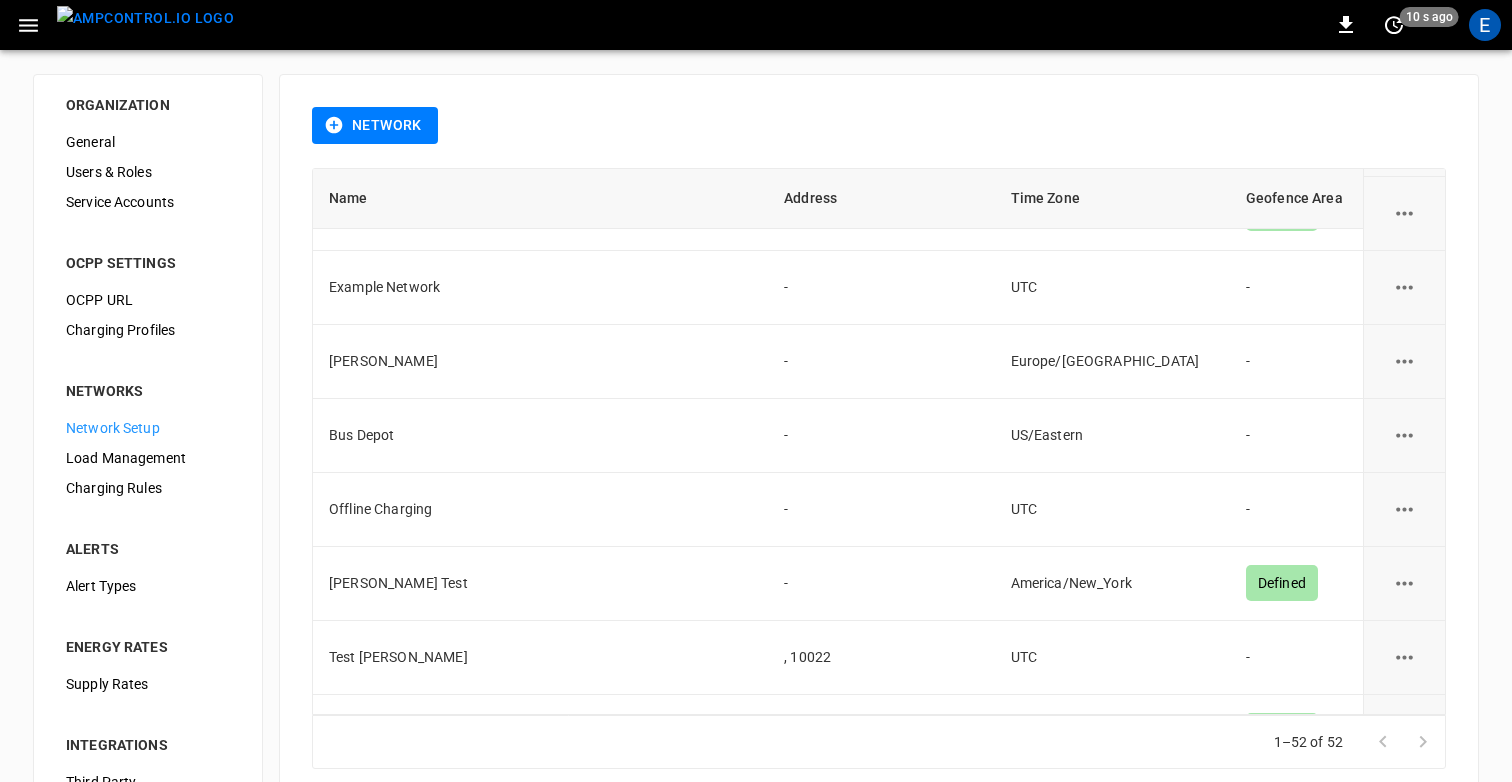 click on "Load Management" at bounding box center (148, 458) 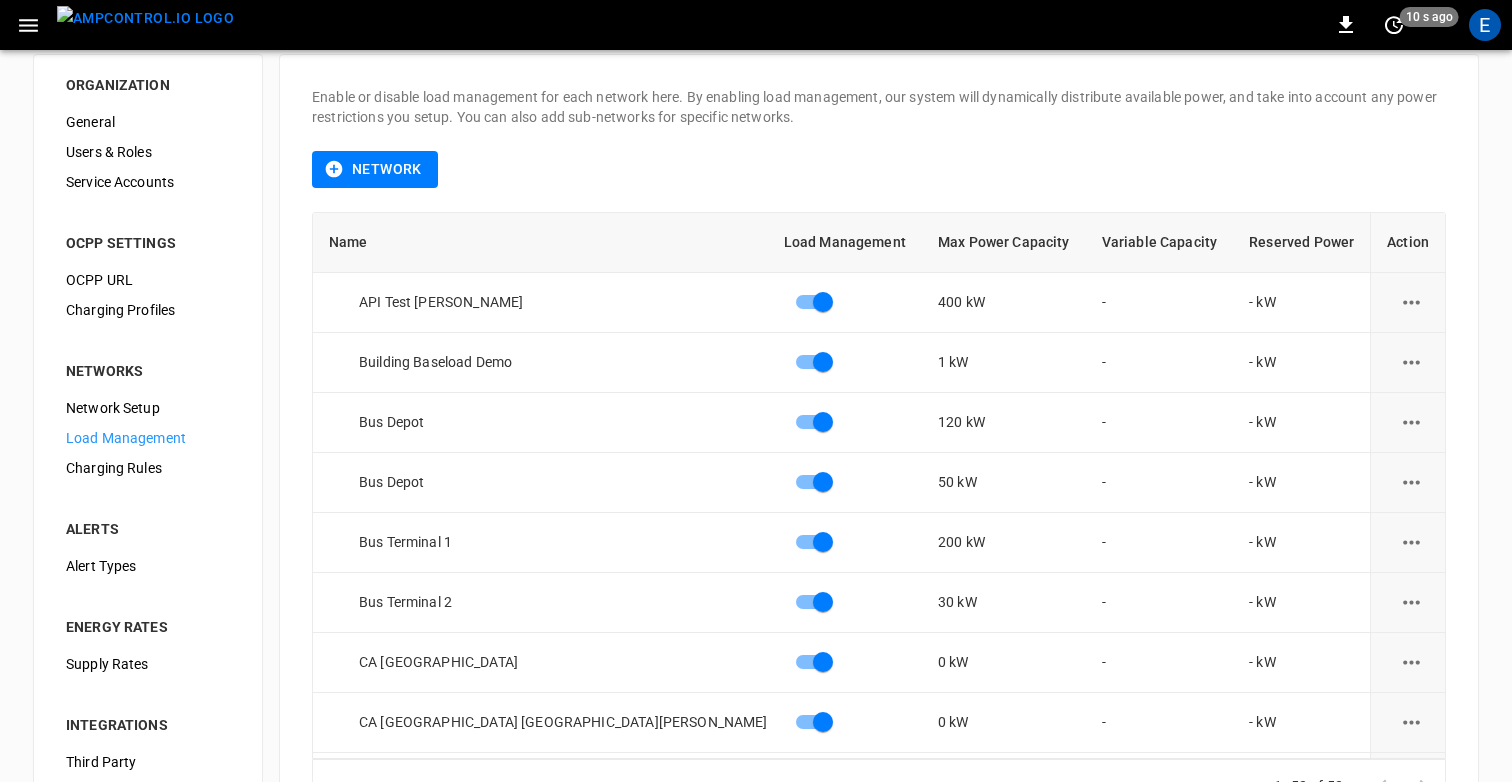 scroll, scrollTop: 30, scrollLeft: 0, axis: vertical 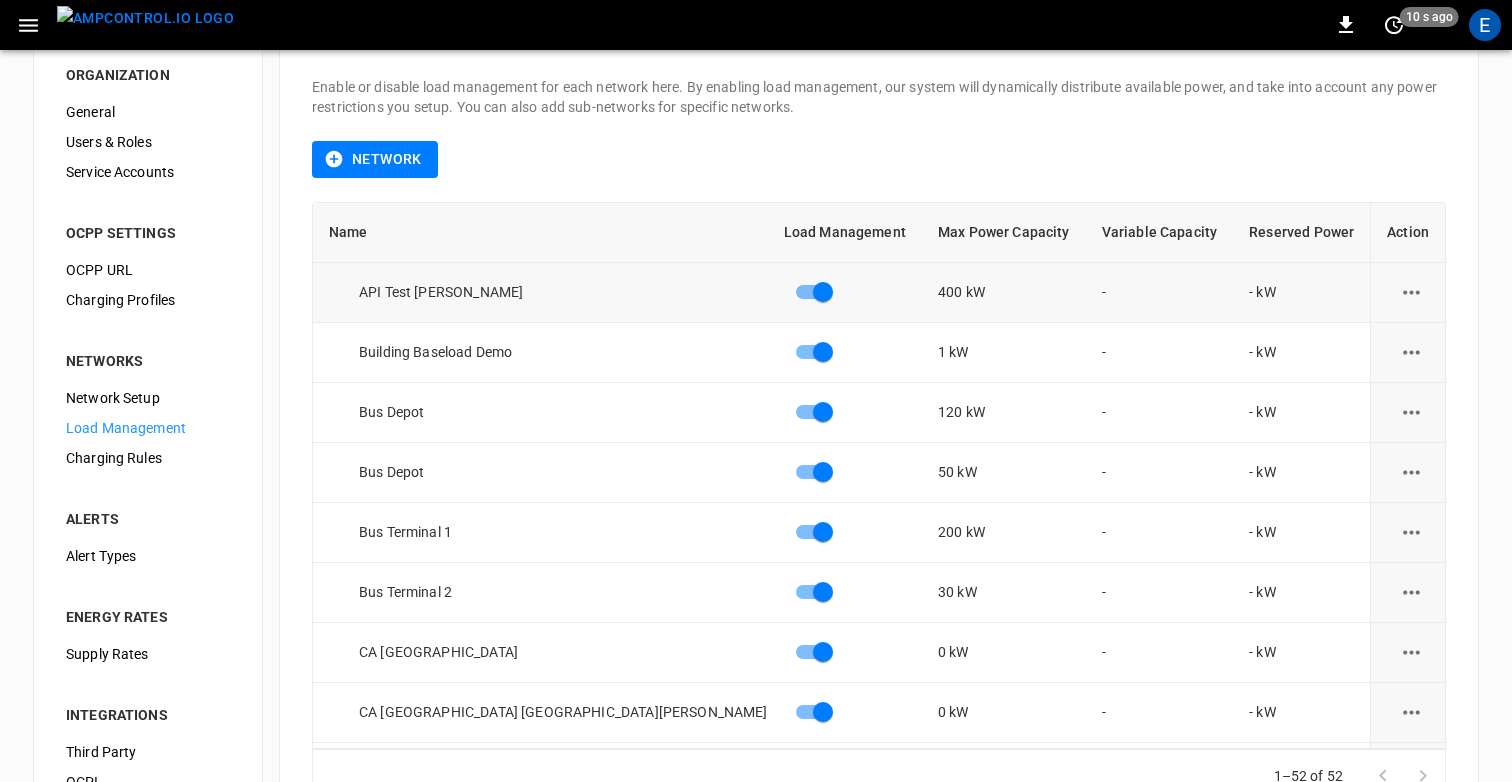 click 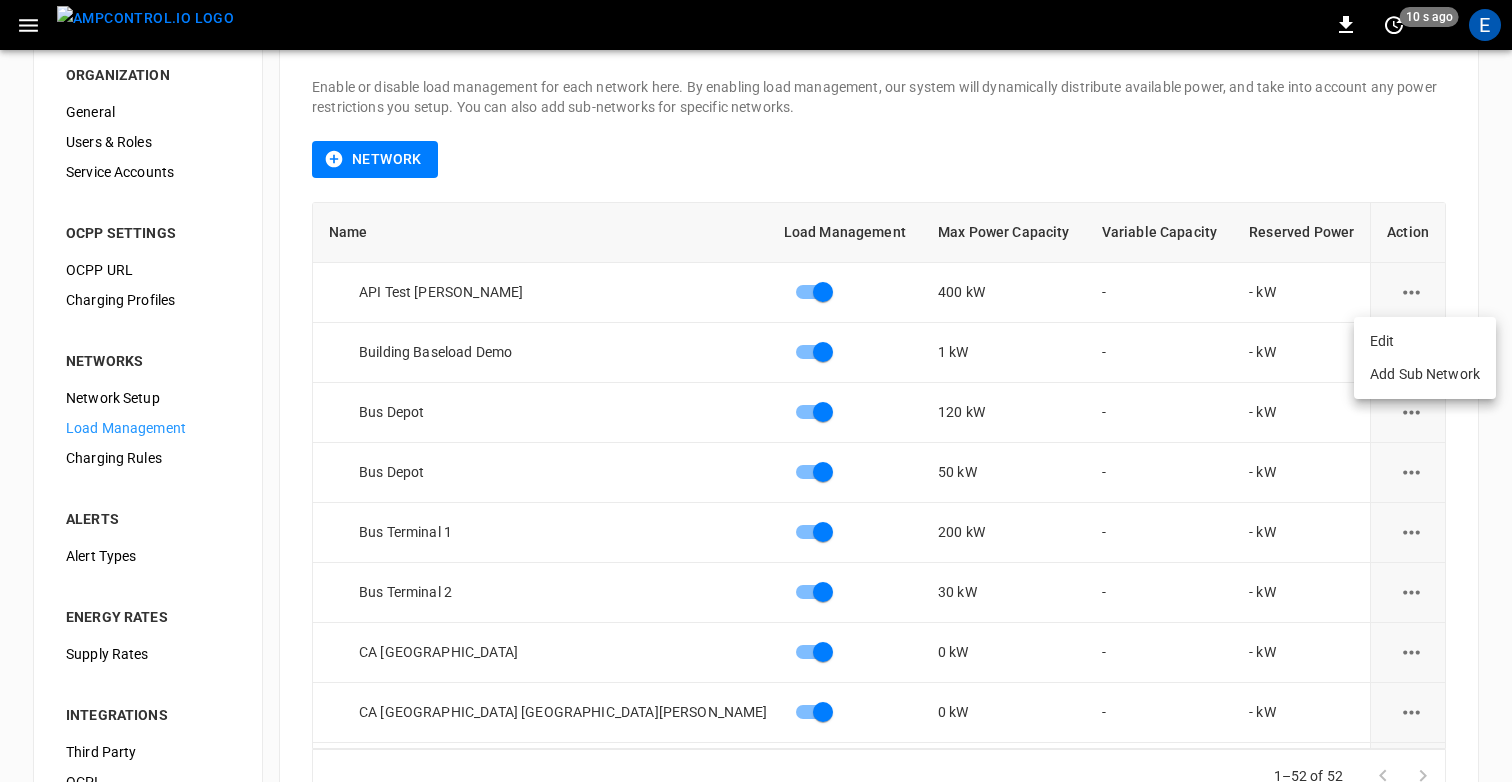 click on "Edit" at bounding box center (1425, 341) 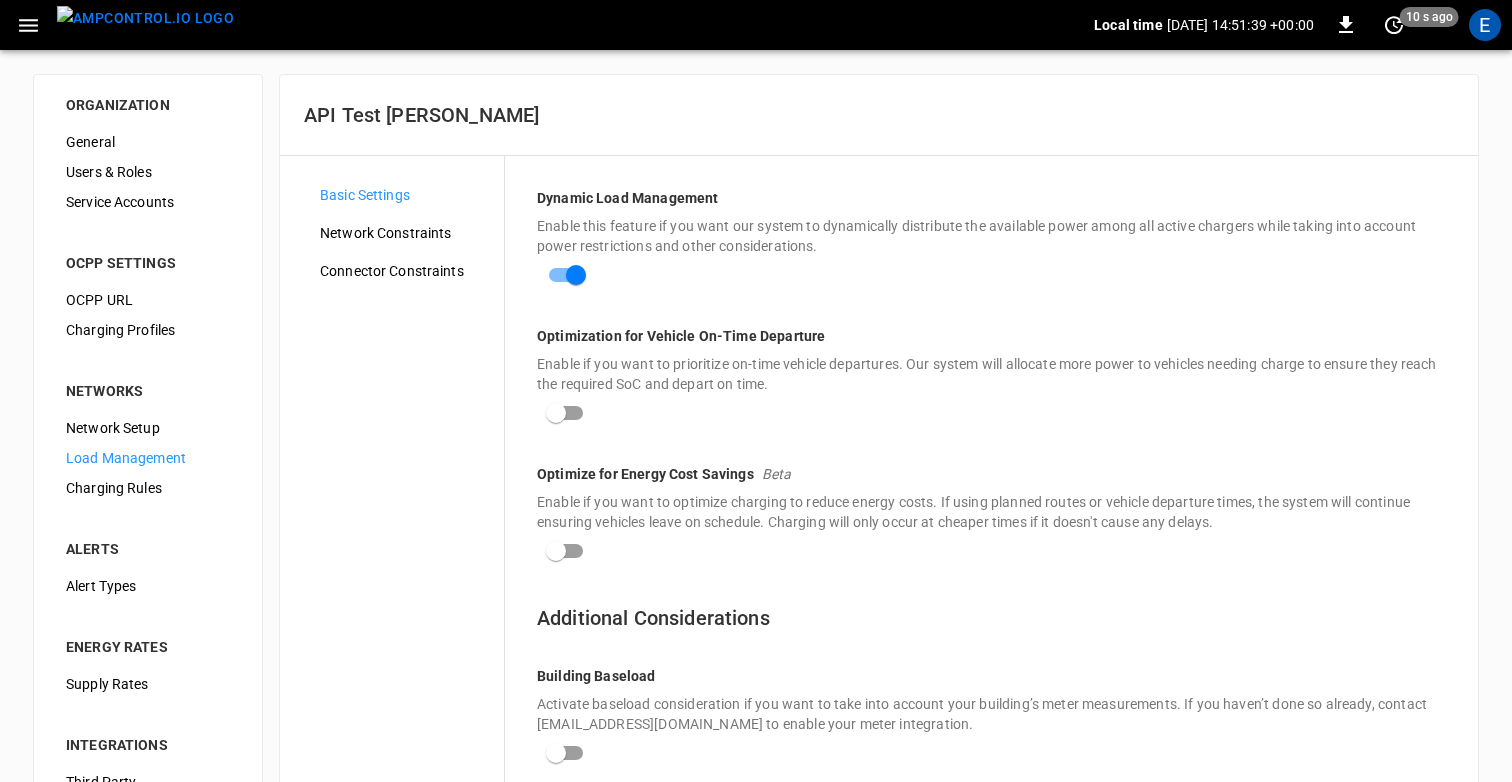 click on "Network Setup" at bounding box center (148, 428) 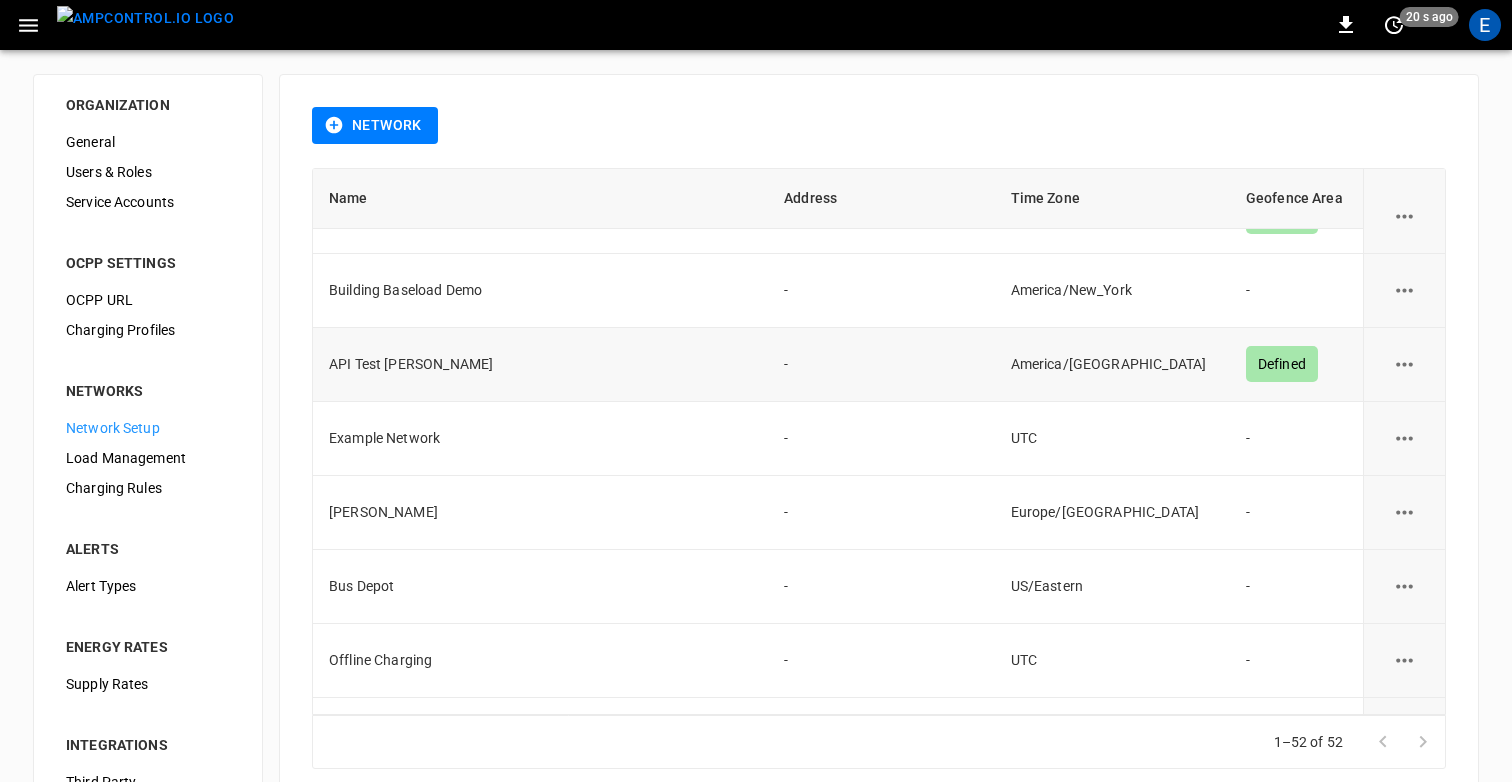 scroll, scrollTop: 0, scrollLeft: 0, axis: both 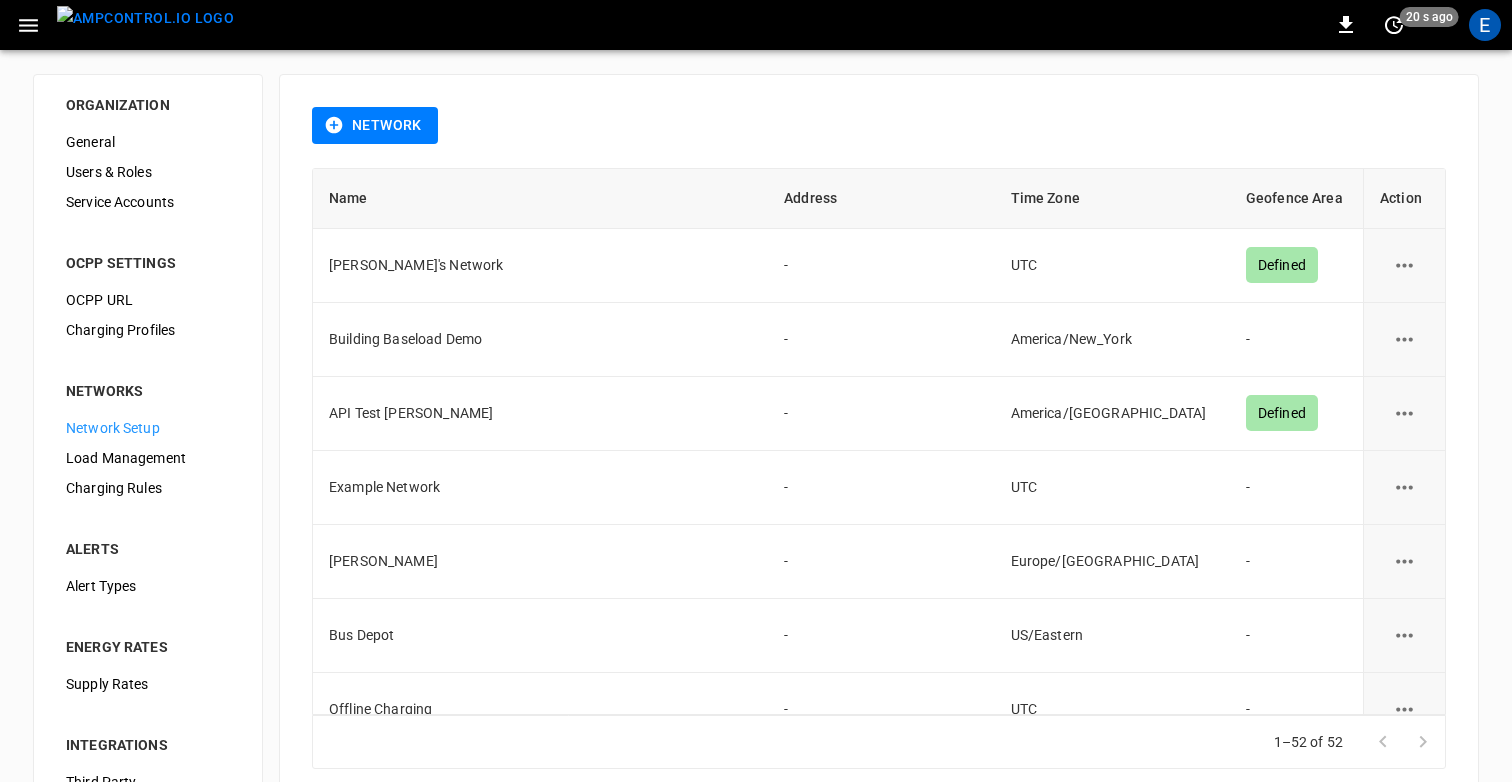 click on "Charging Rules" at bounding box center [148, 488] 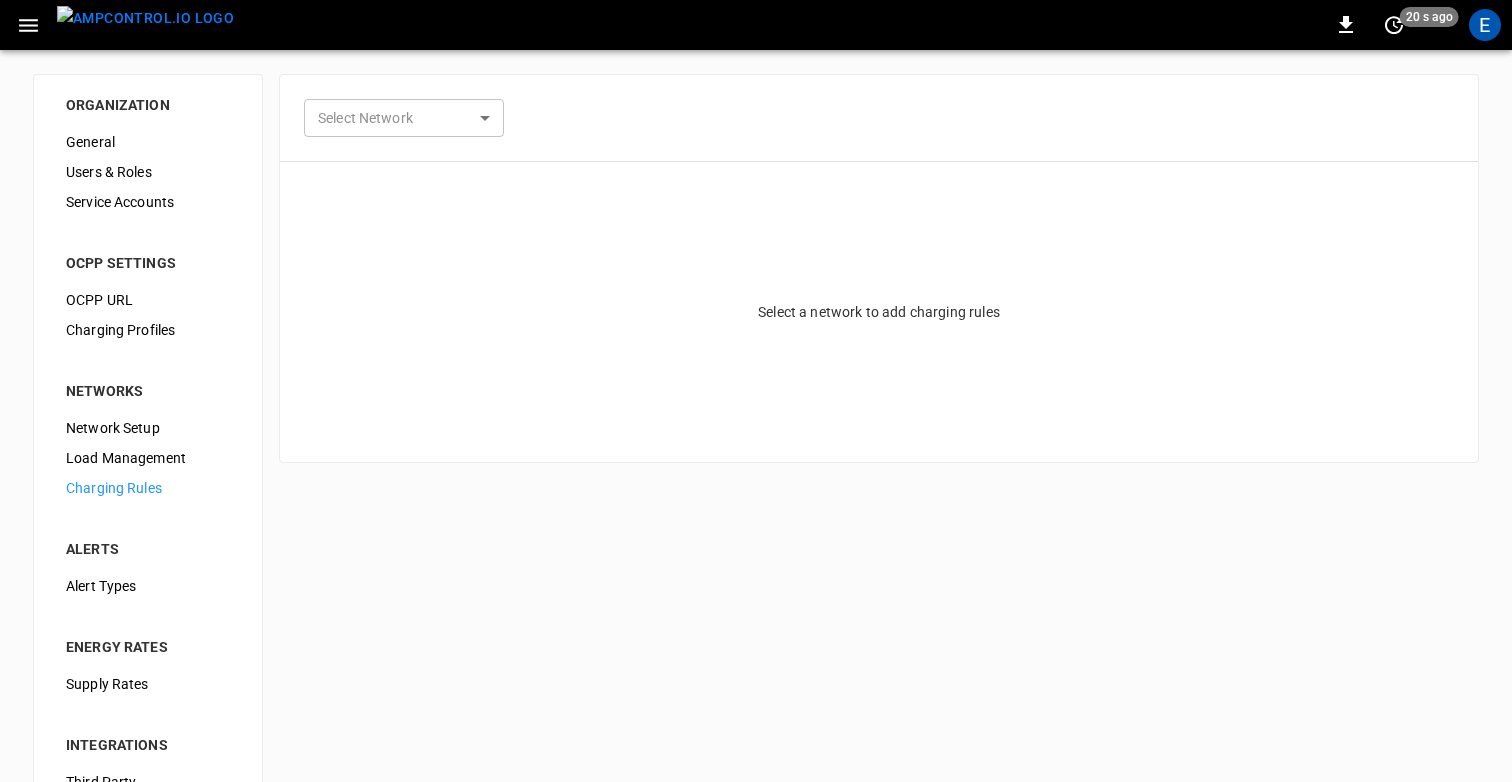 click on "Load Management" at bounding box center (148, 458) 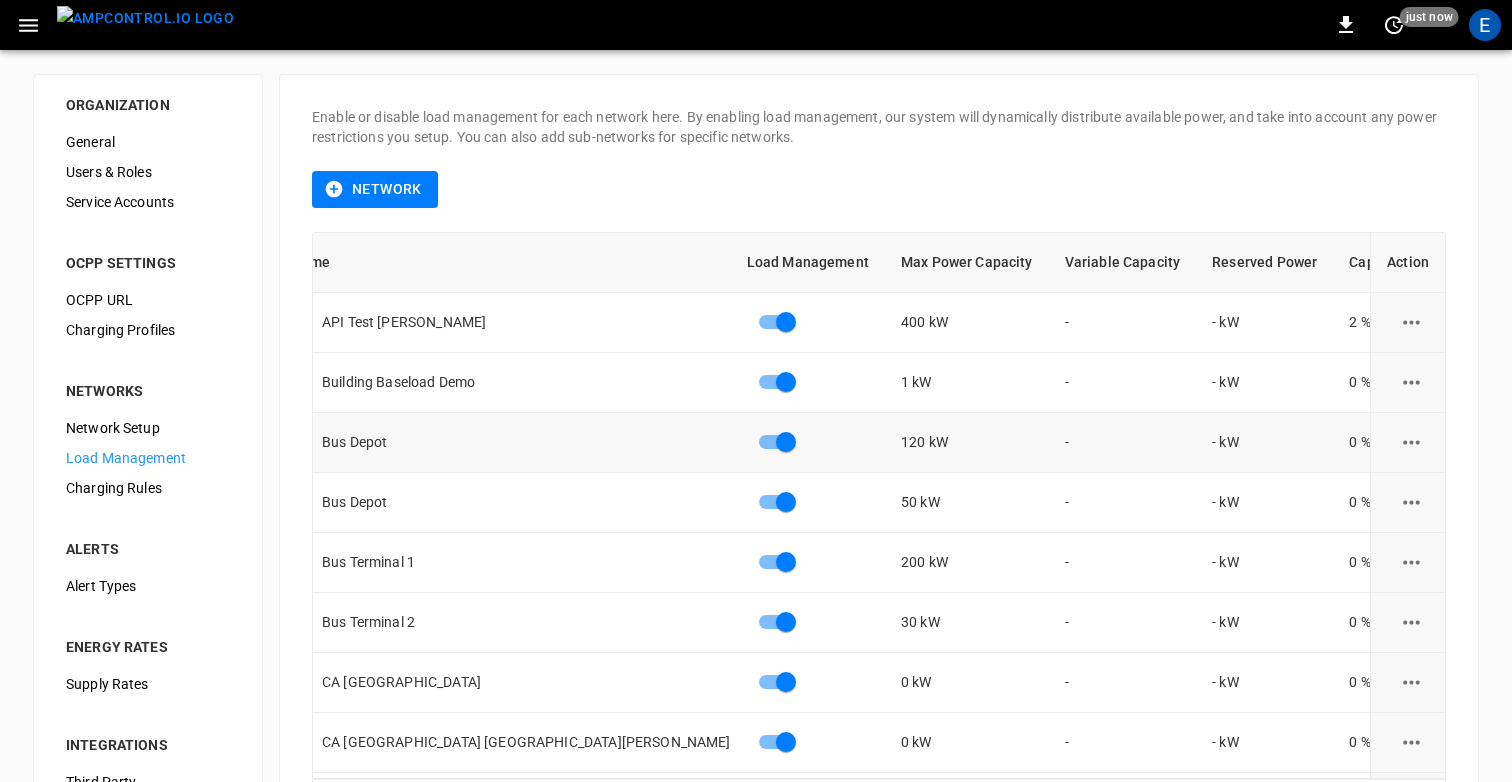 scroll, scrollTop: 0, scrollLeft: 0, axis: both 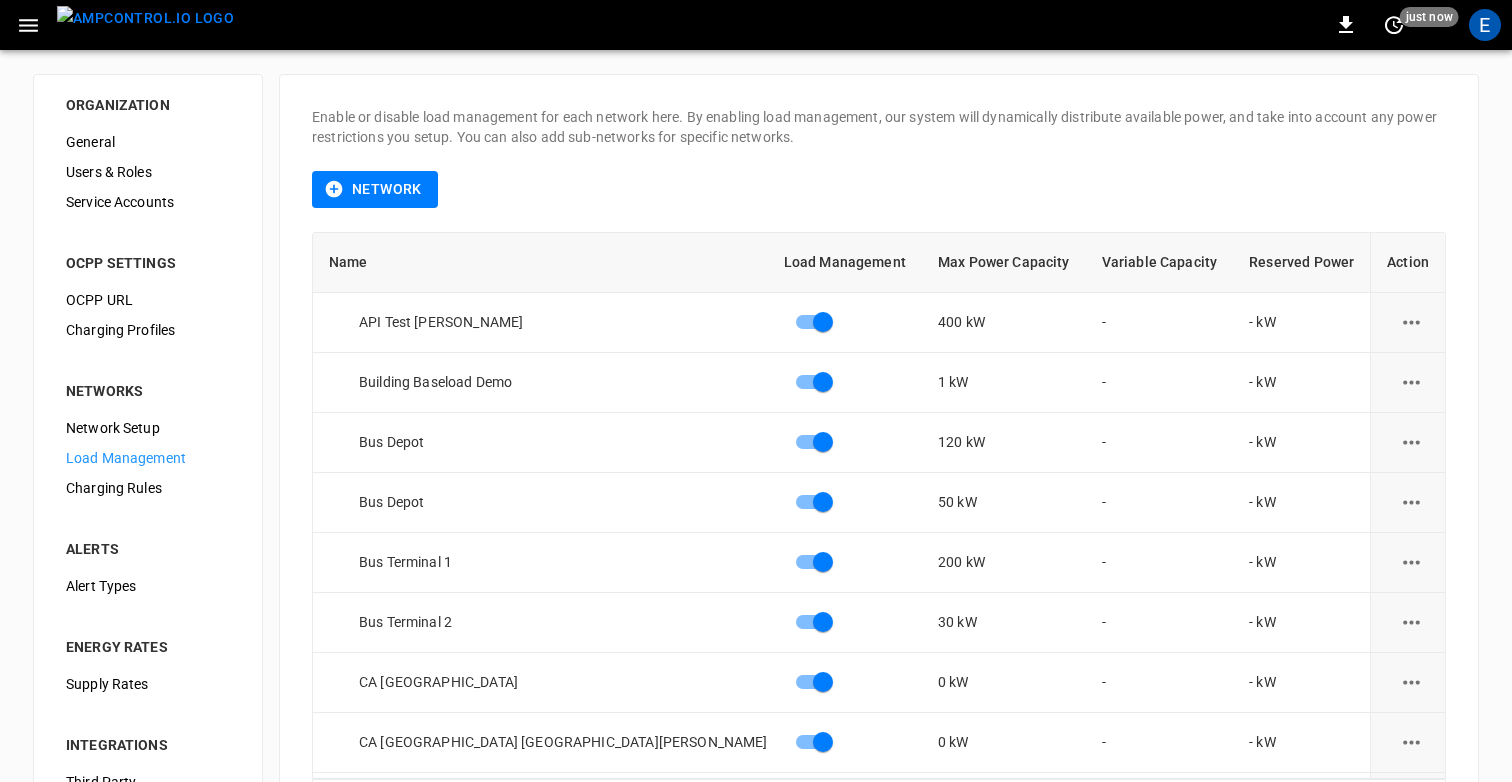 click on "Network Setup" at bounding box center (148, 428) 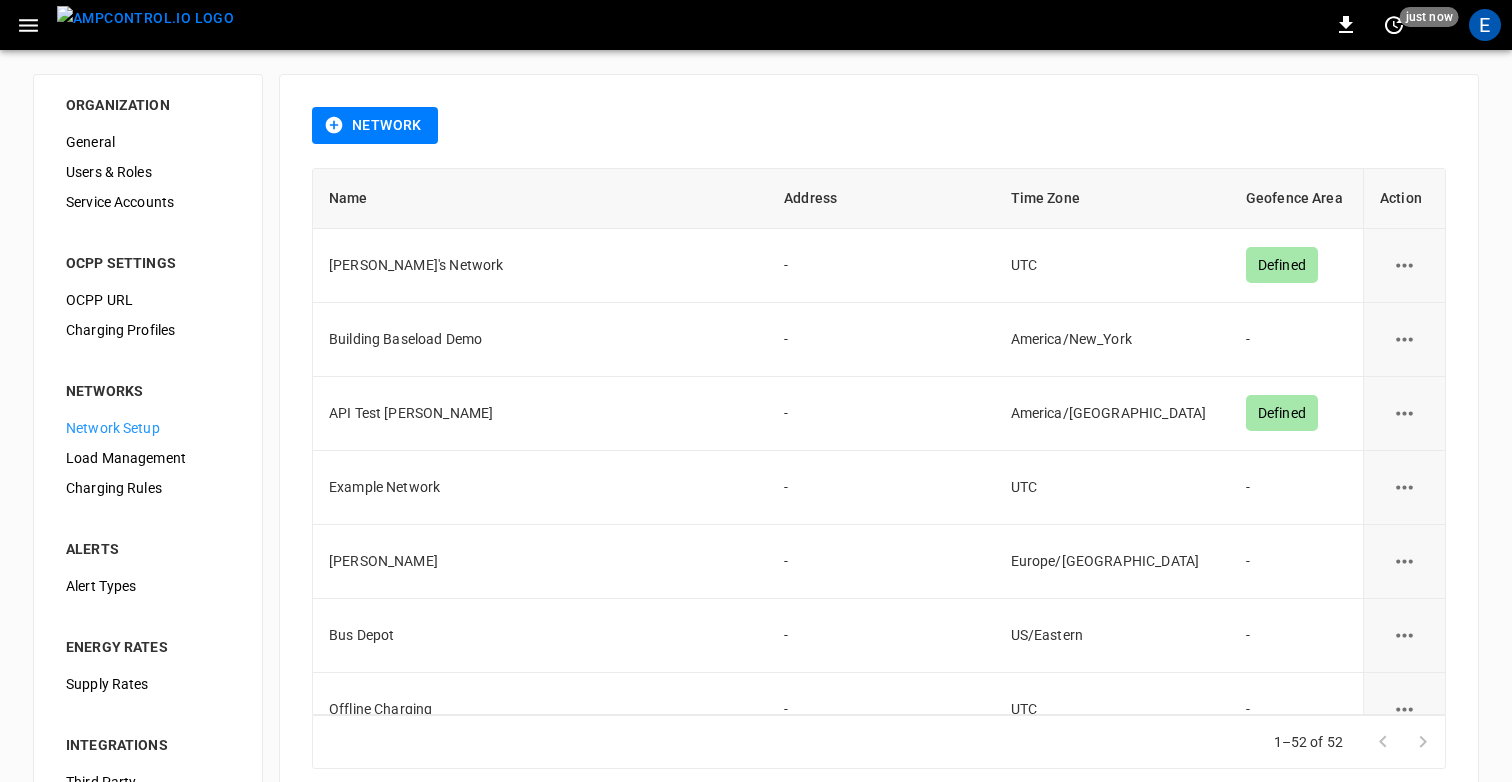 click on "Network" at bounding box center [879, 137] 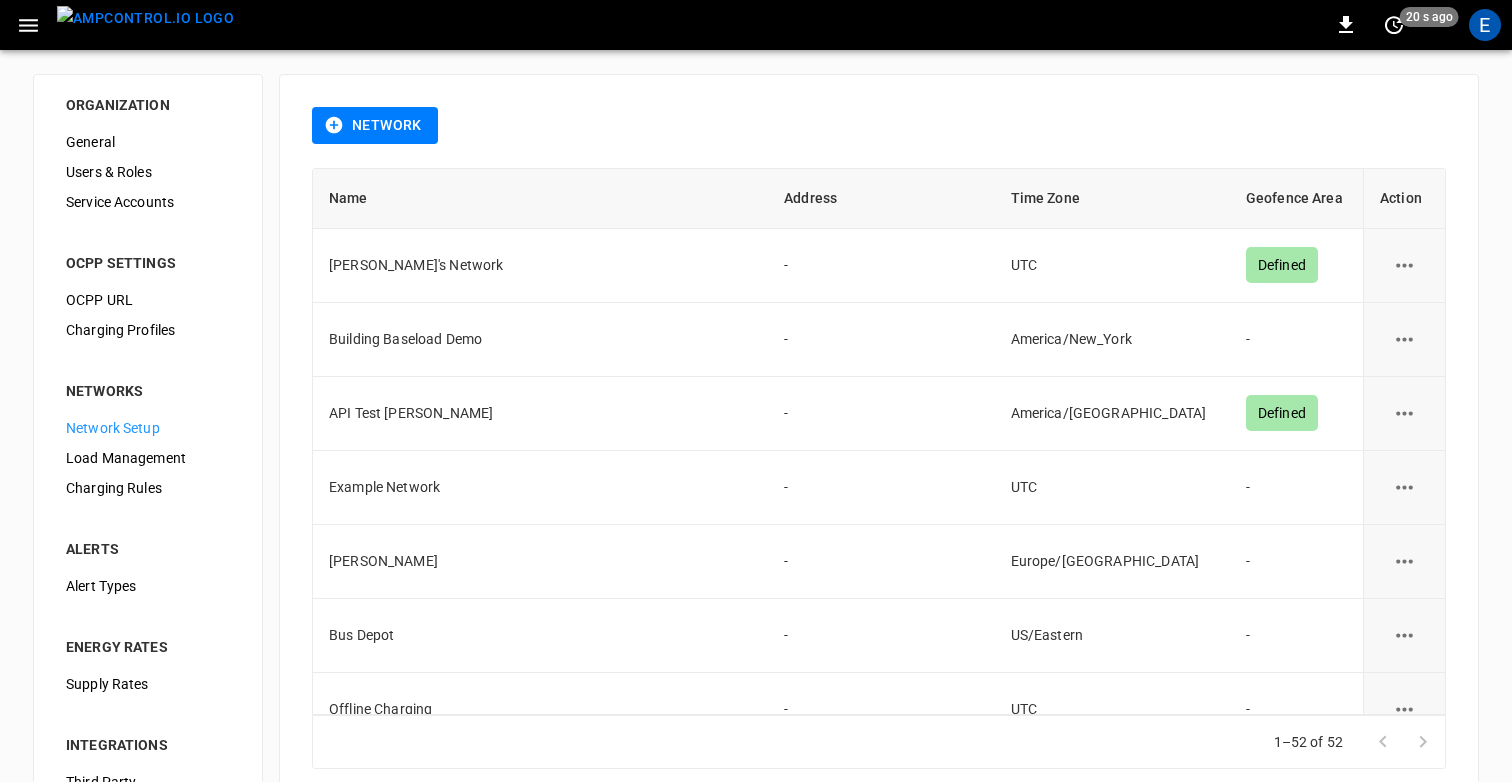 click at bounding box center (145, 25) 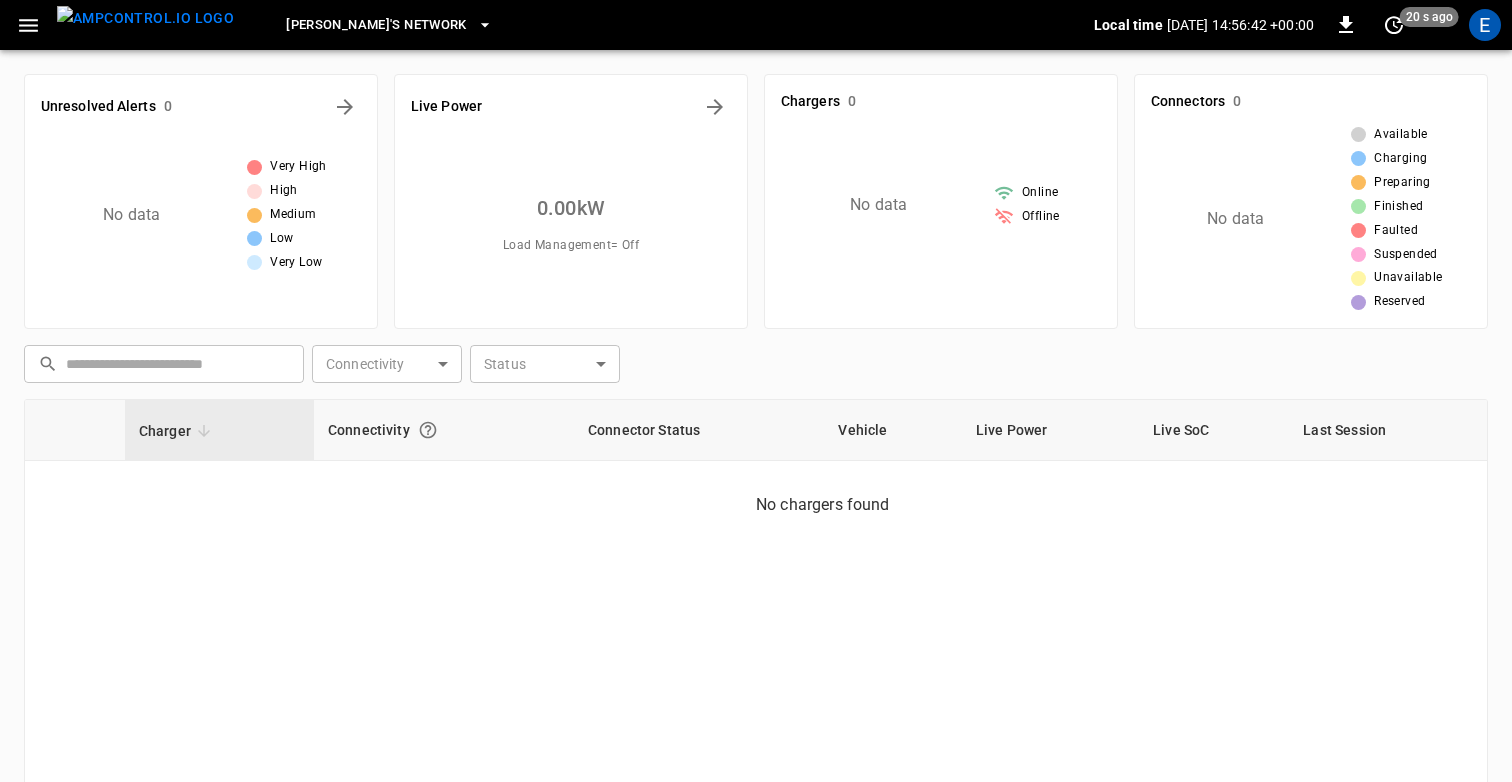 click at bounding box center [145, 18] 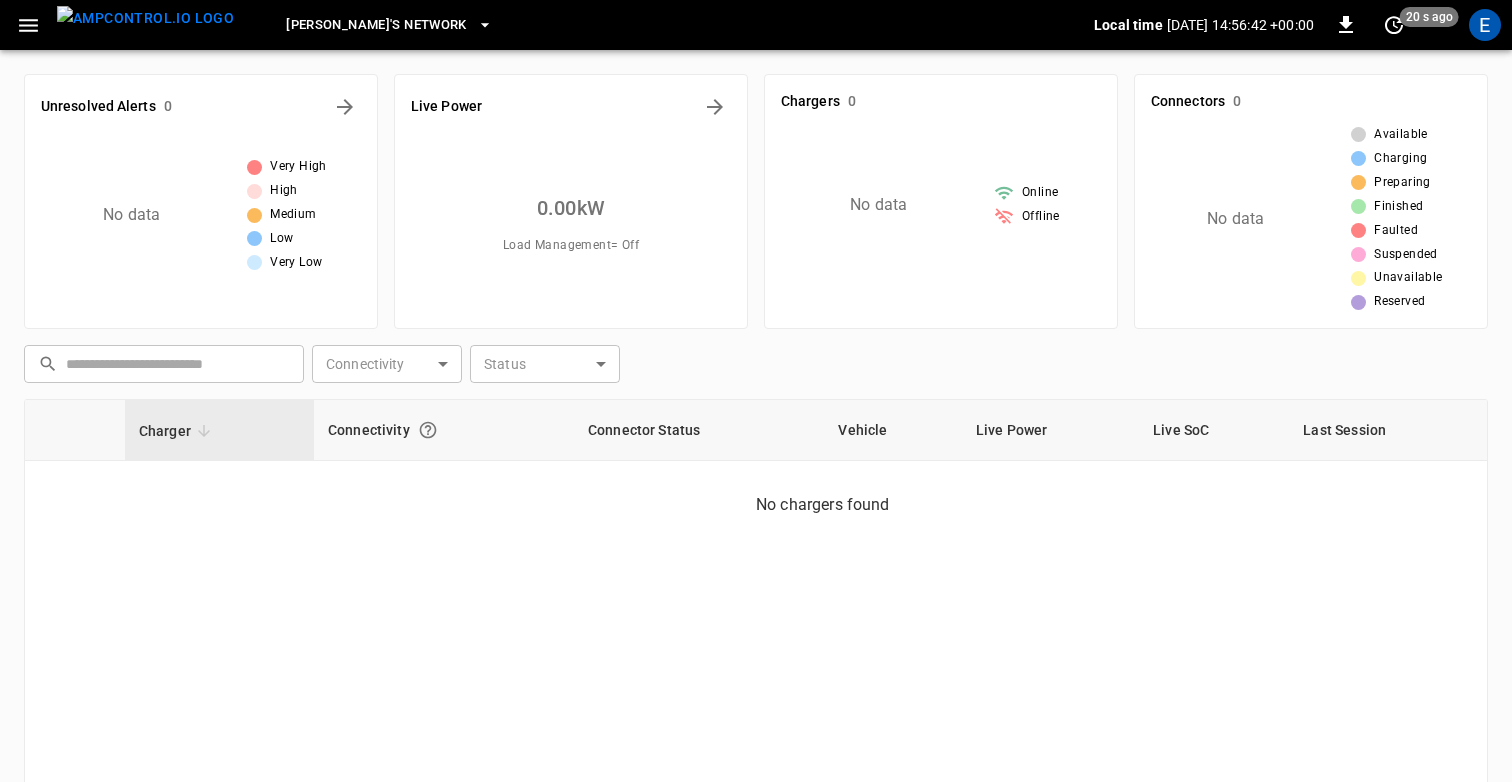 click on "[PERSON_NAME]'s Network" at bounding box center [376, 25] 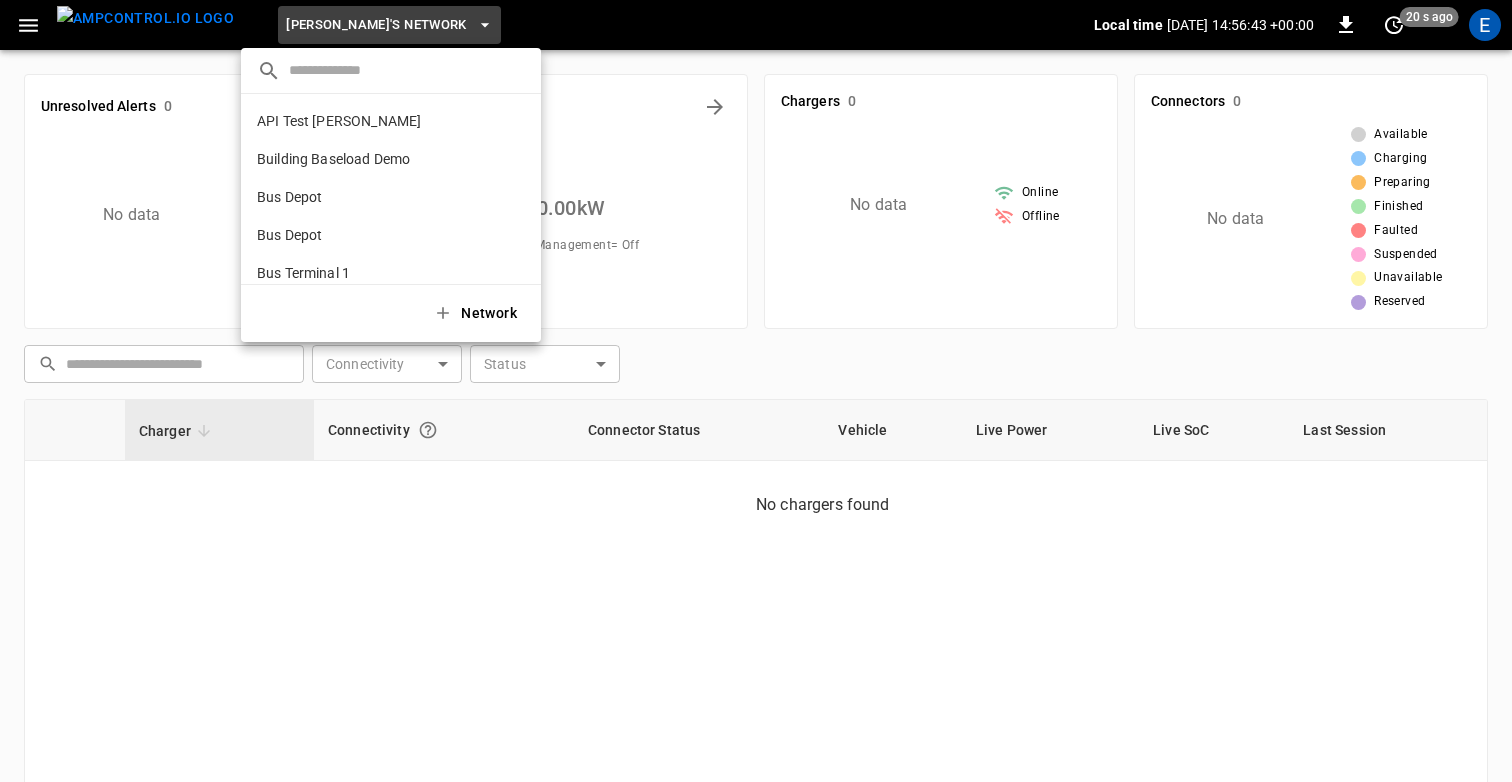 scroll, scrollTop: 1476, scrollLeft: 0, axis: vertical 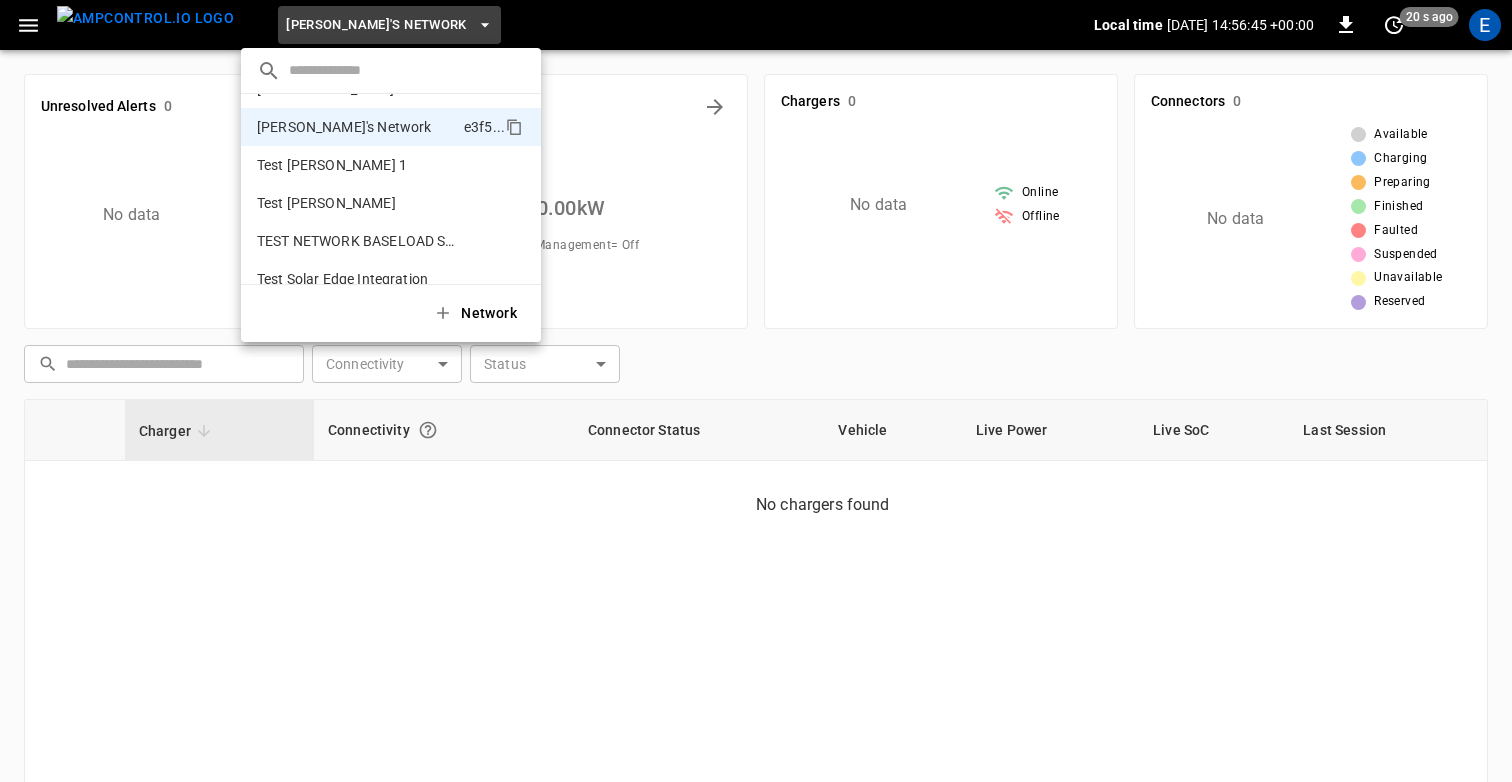 click at bounding box center [756, 391] 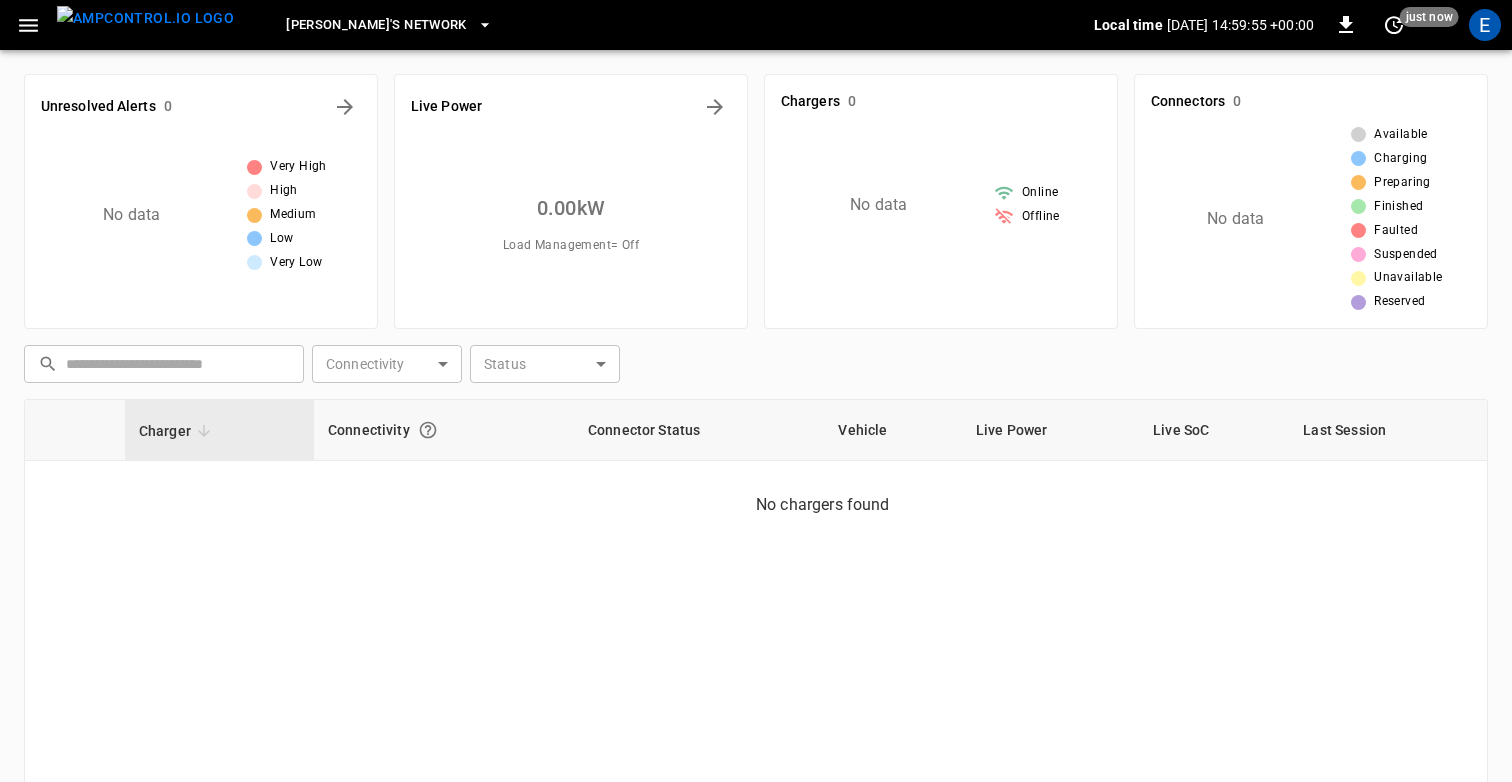 type 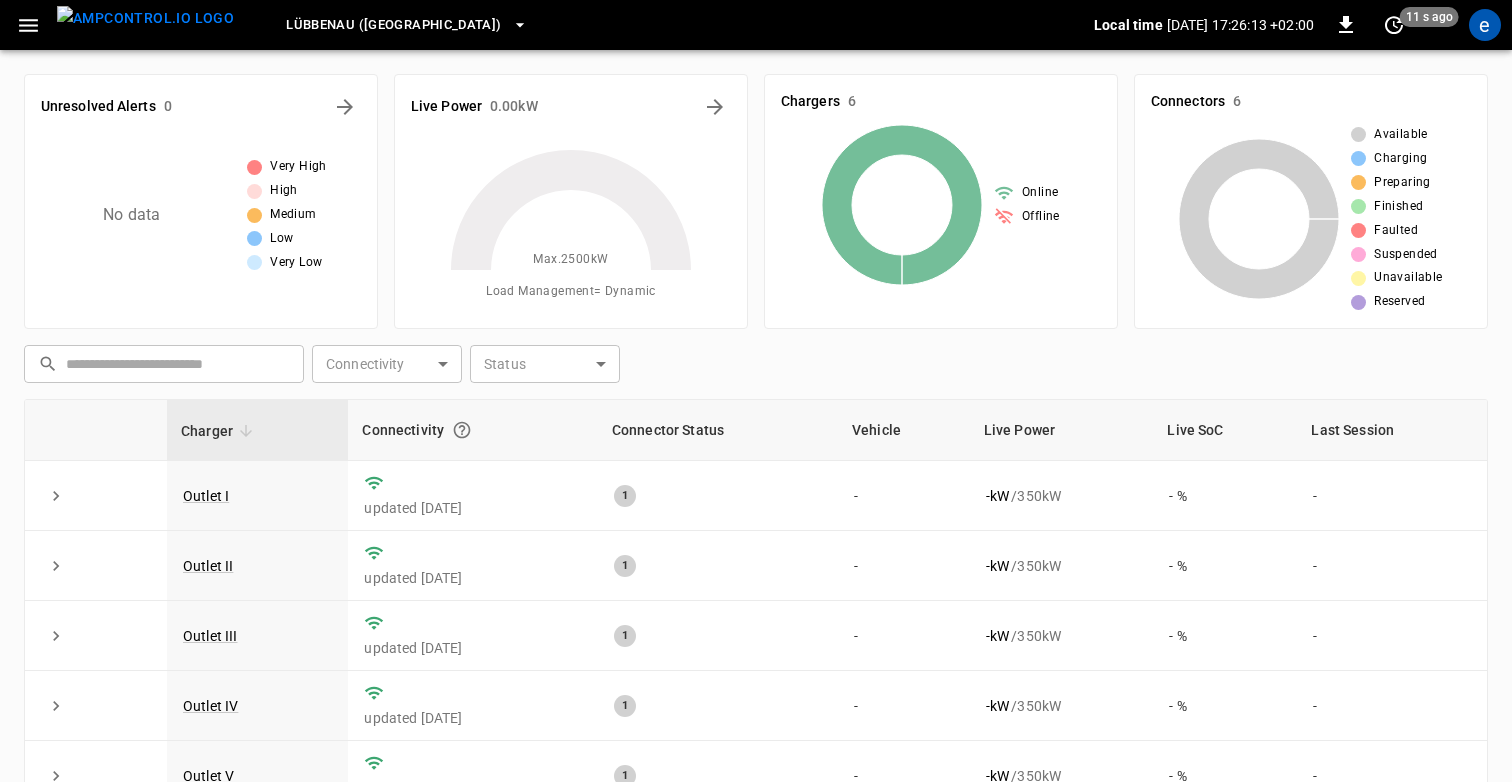 click on "​ ​ Connectivity ​ Connectivity Status ​ Status" at bounding box center [752, 360] 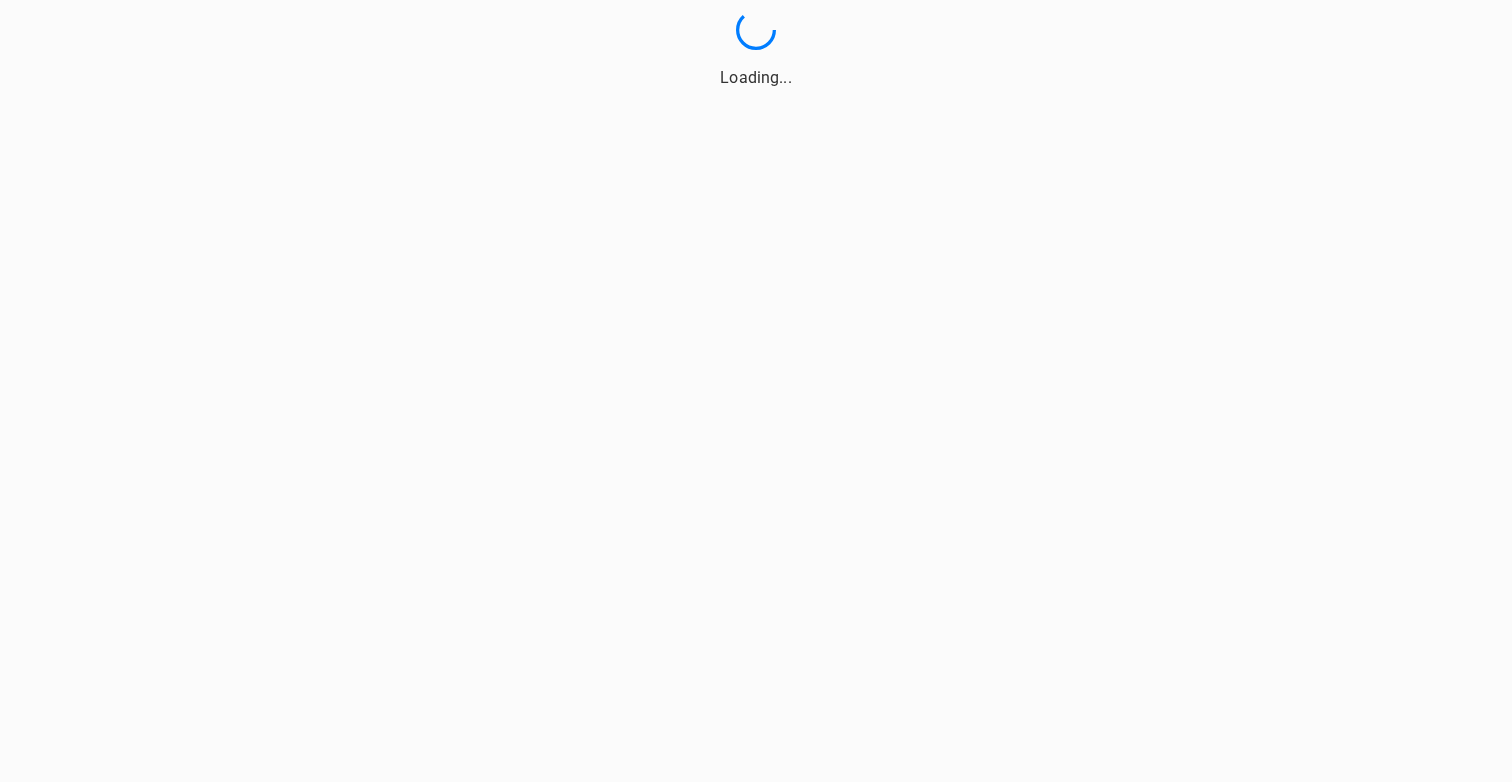 scroll, scrollTop: 0, scrollLeft: 0, axis: both 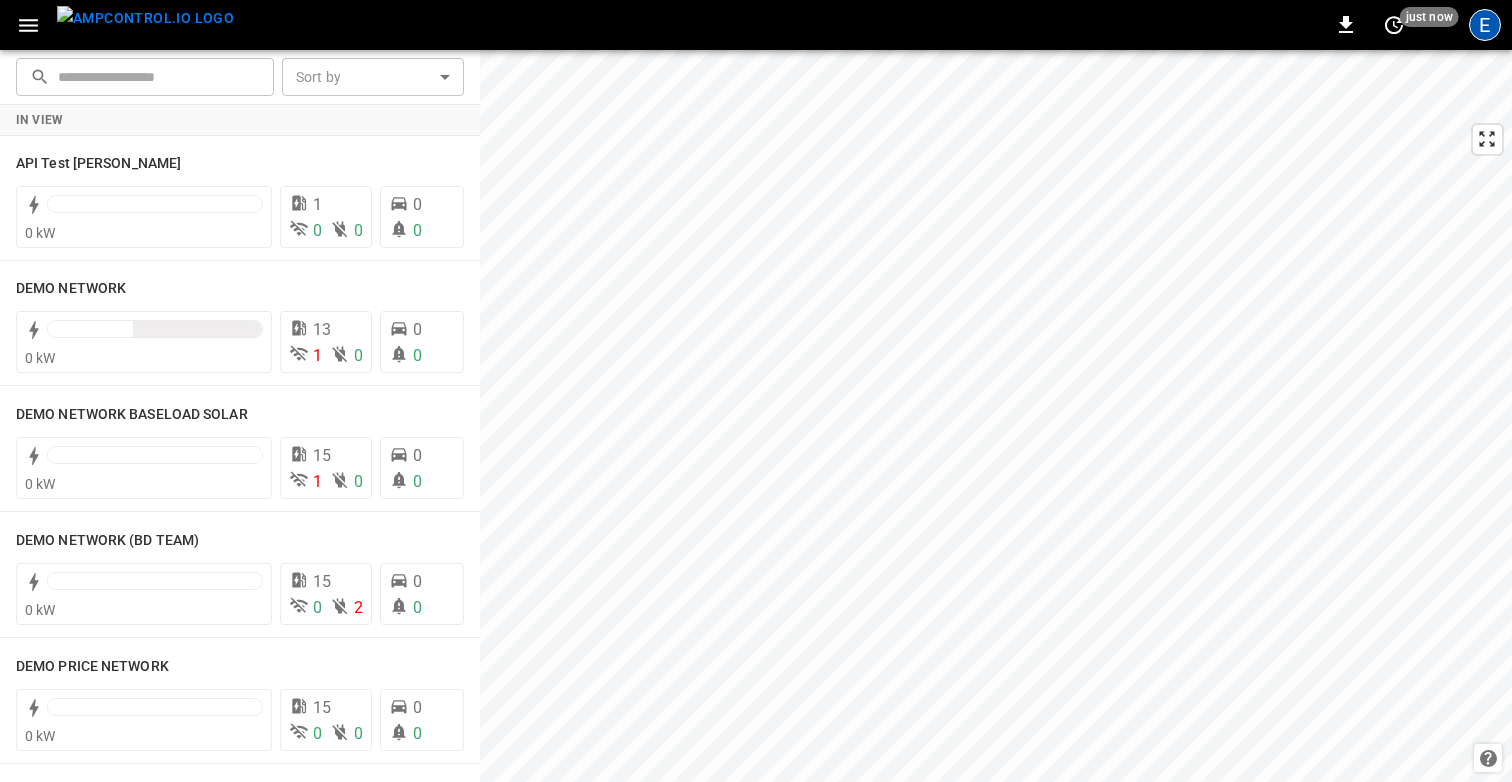 click on "E" at bounding box center [1485, 25] 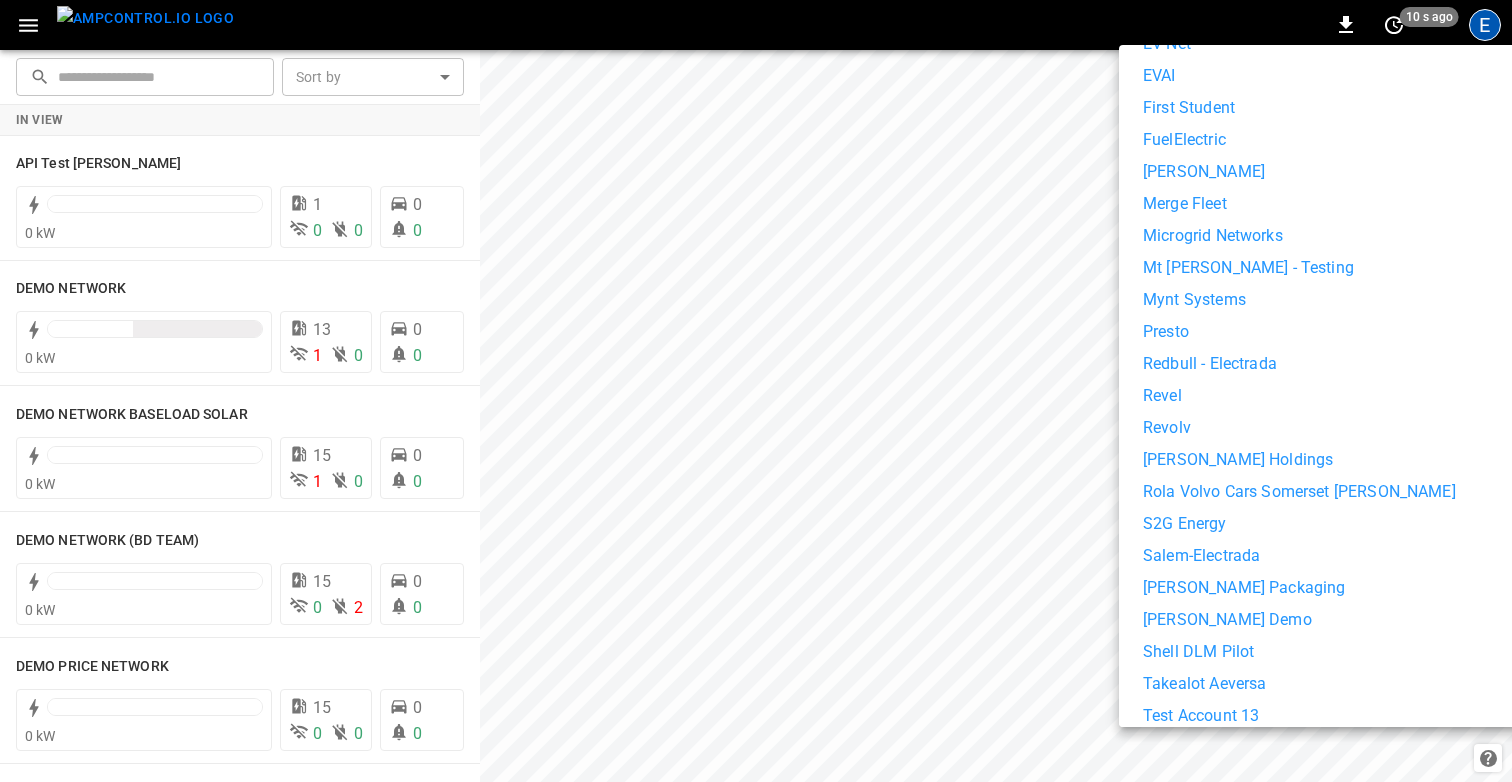 scroll, scrollTop: 935, scrollLeft: 0, axis: vertical 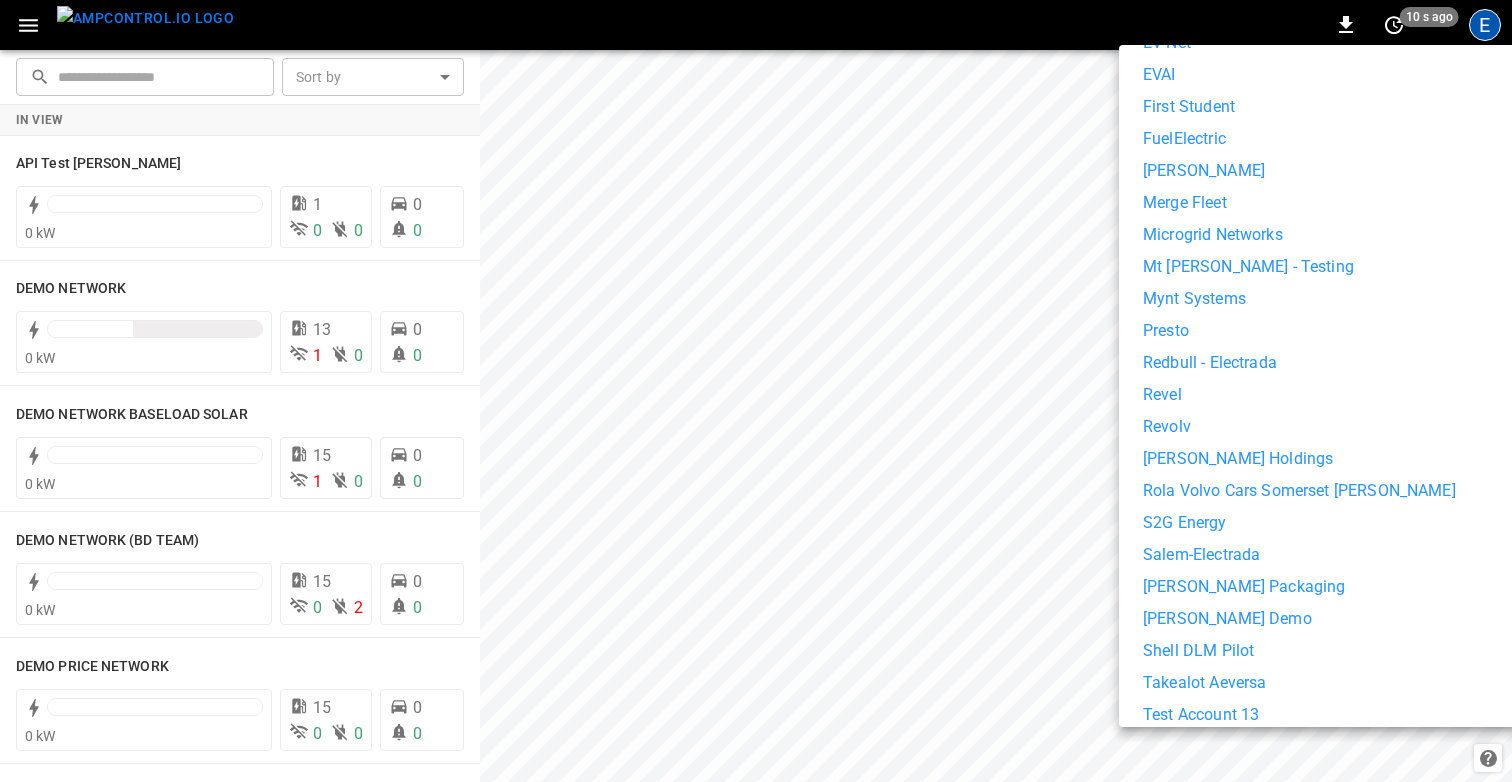 click on "[PERSON_NAME] Demo" at bounding box center (1227, 619) 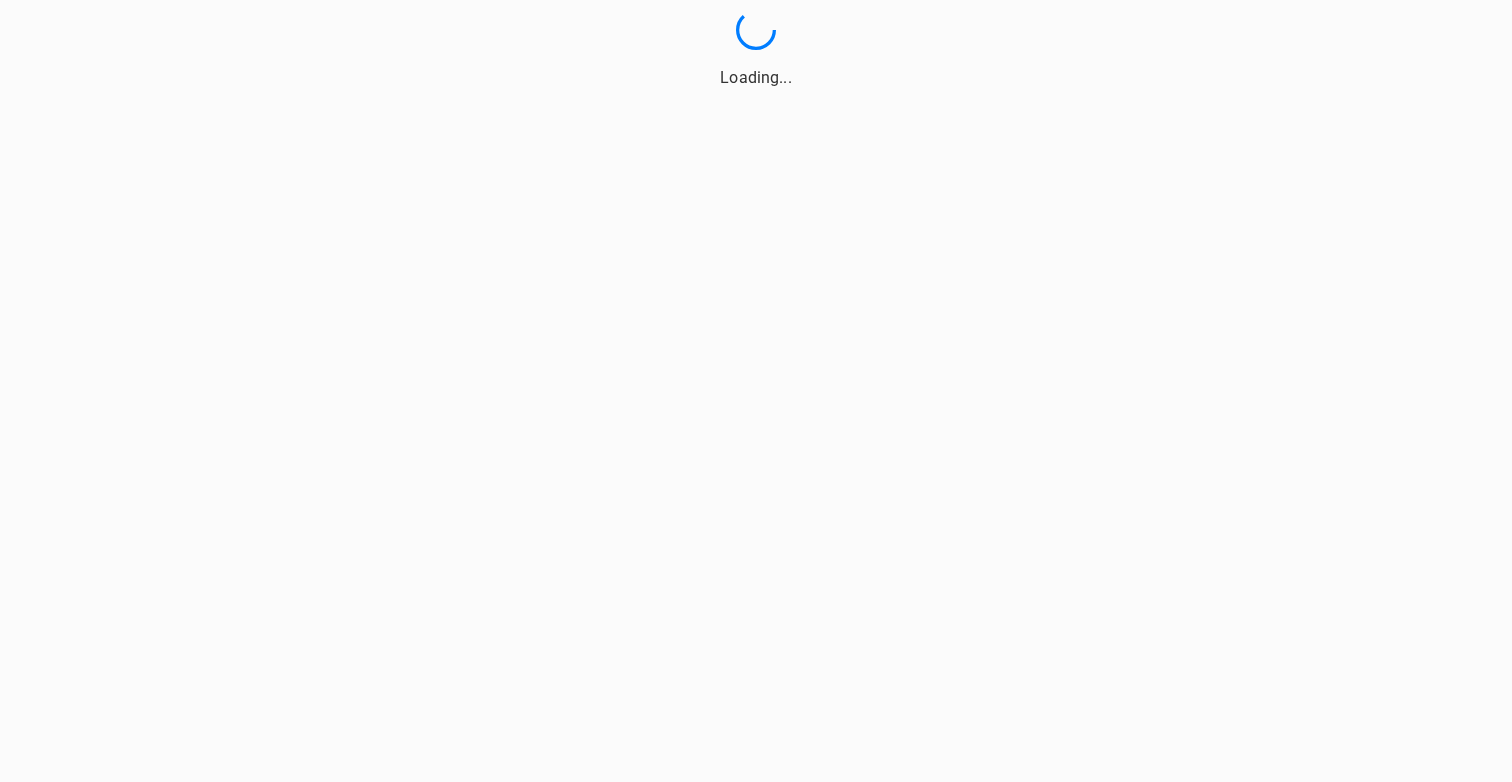 scroll, scrollTop: 0, scrollLeft: 0, axis: both 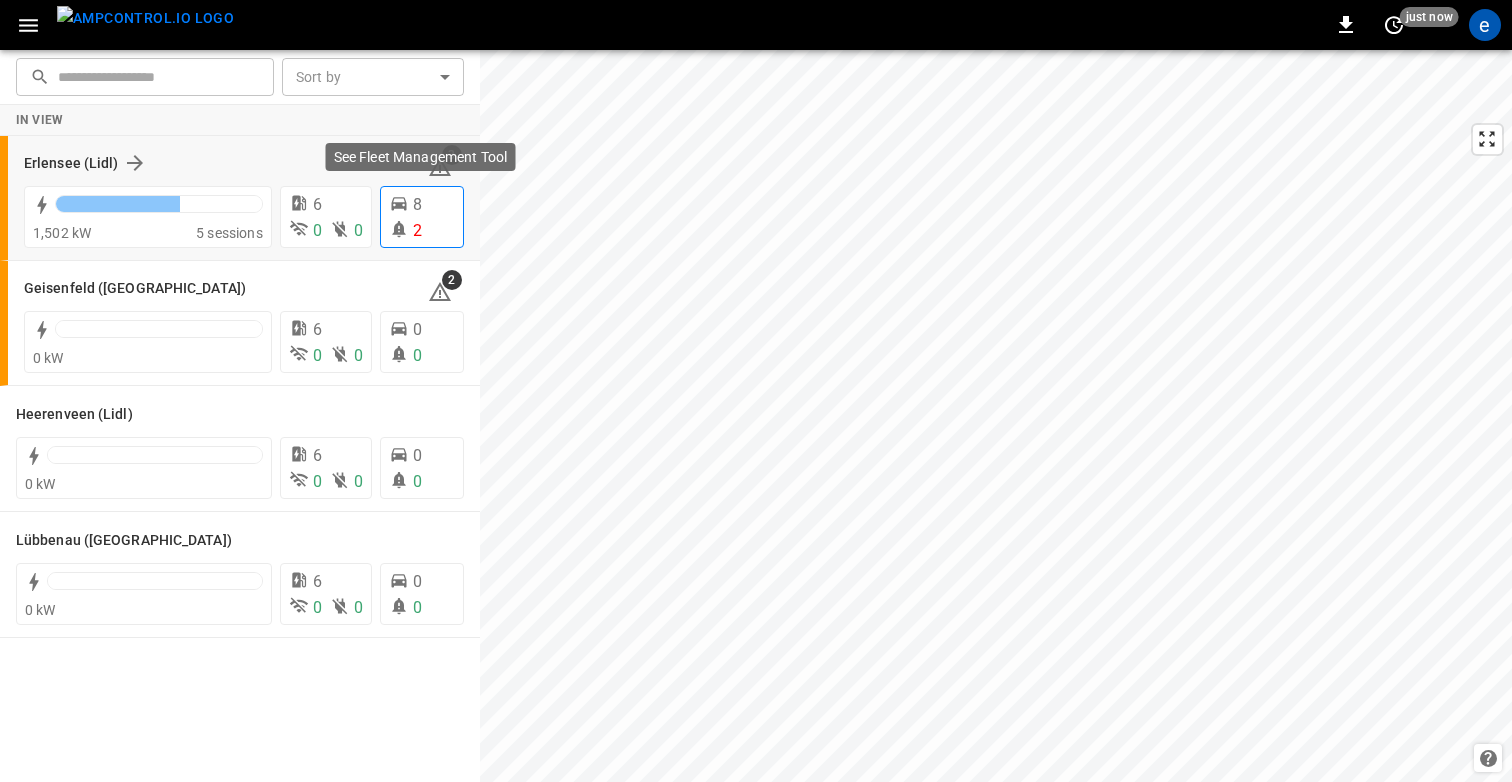 click on "2" at bounding box center (417, 230) 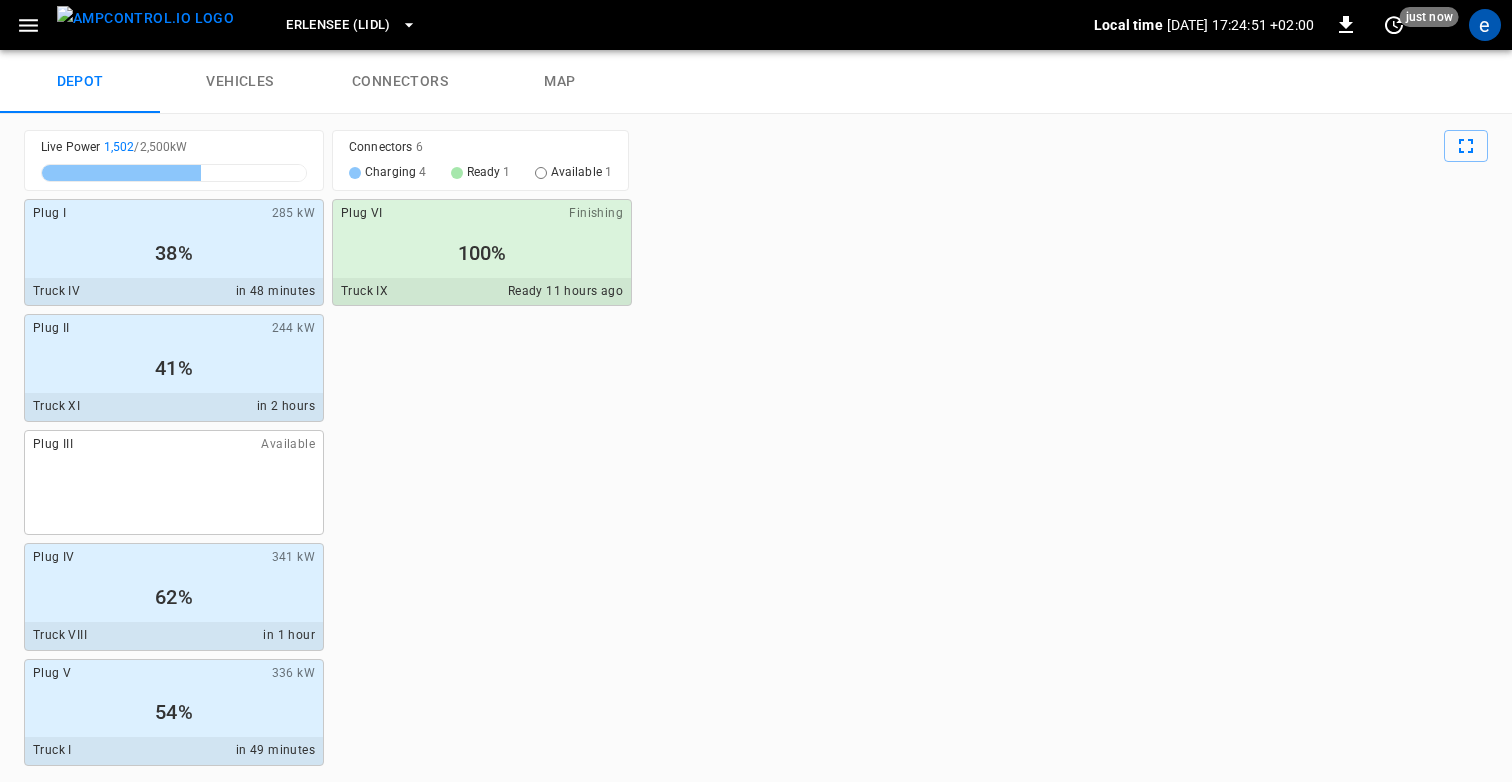 click 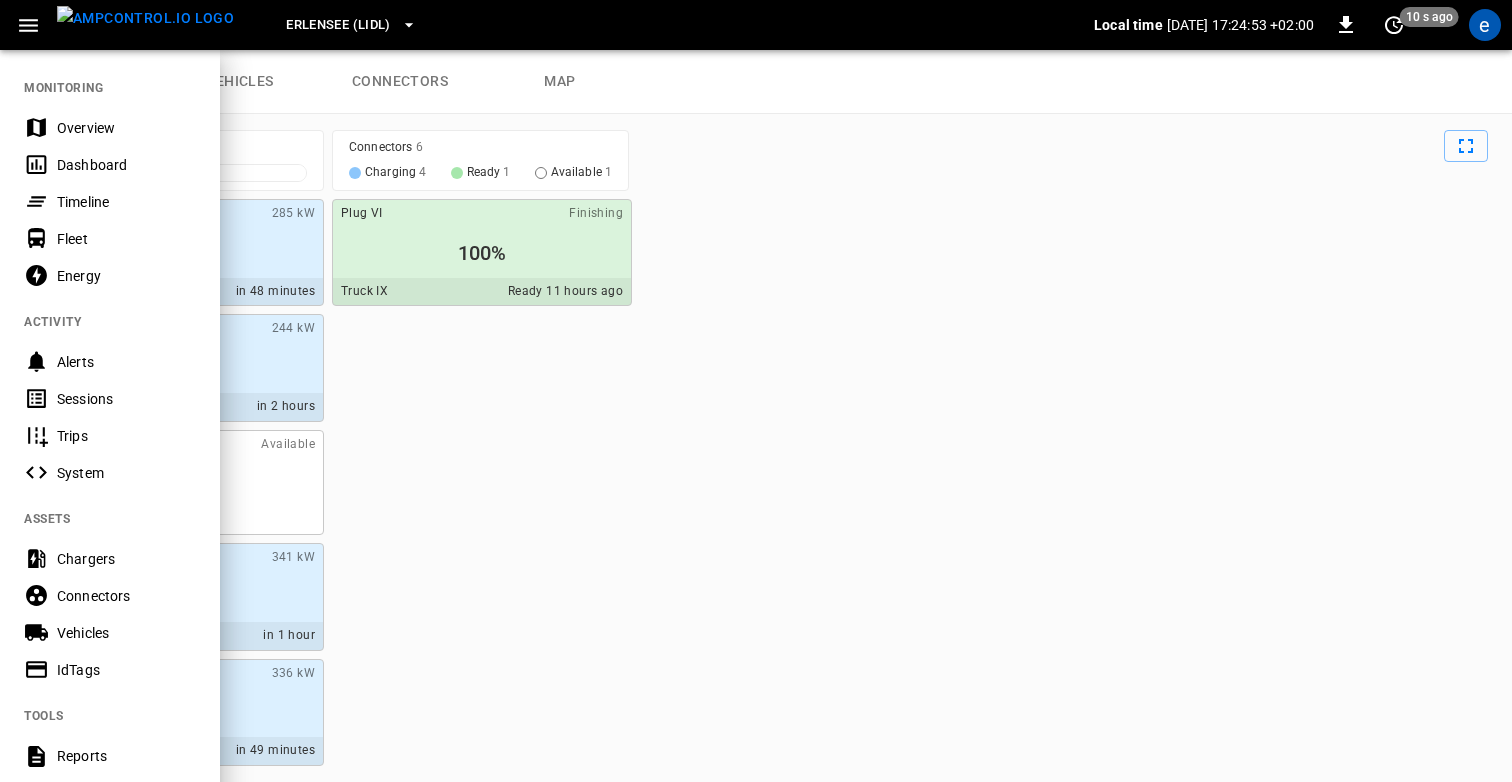 click on "Dashboard" at bounding box center (126, 165) 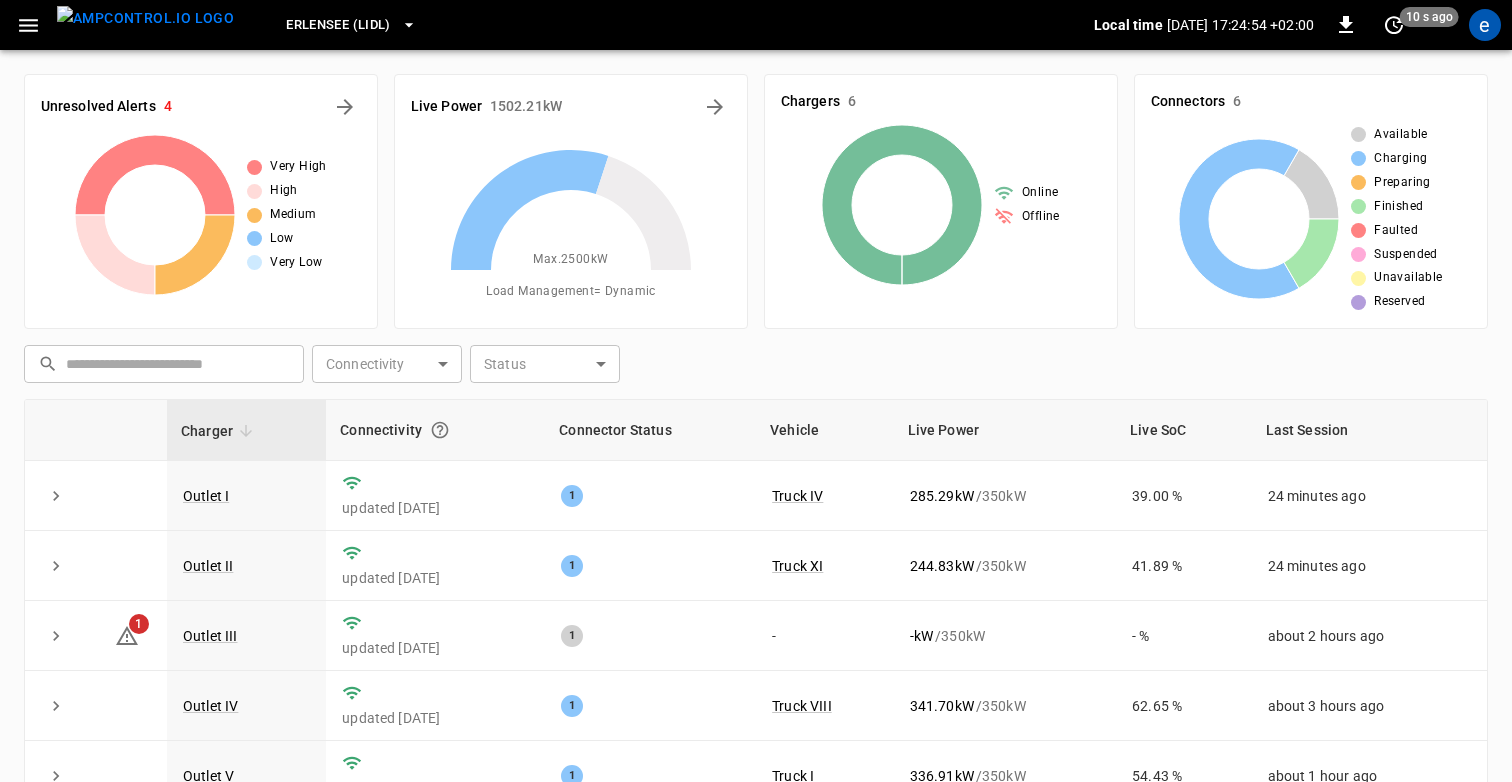 click 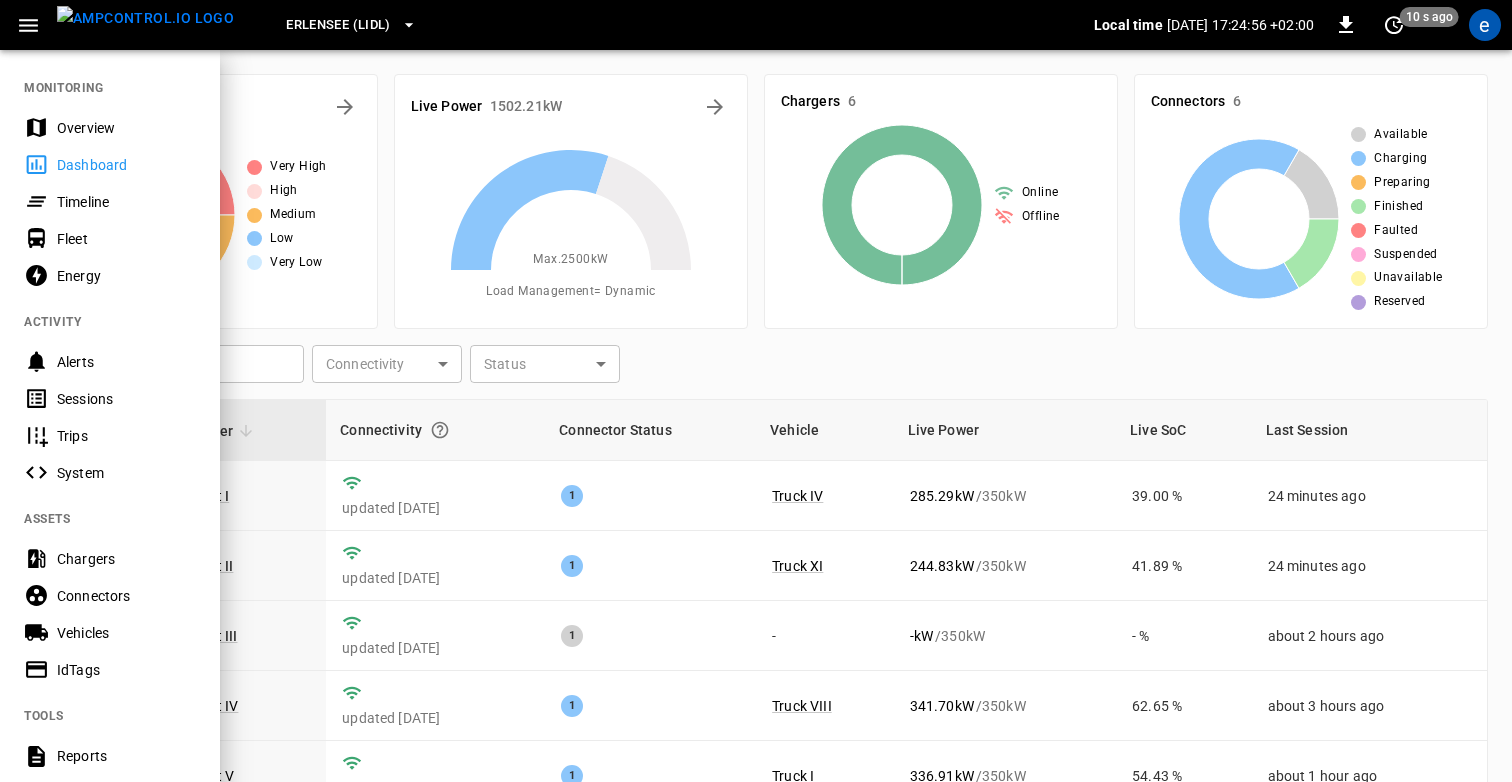 click on "Timeline" at bounding box center (126, 202) 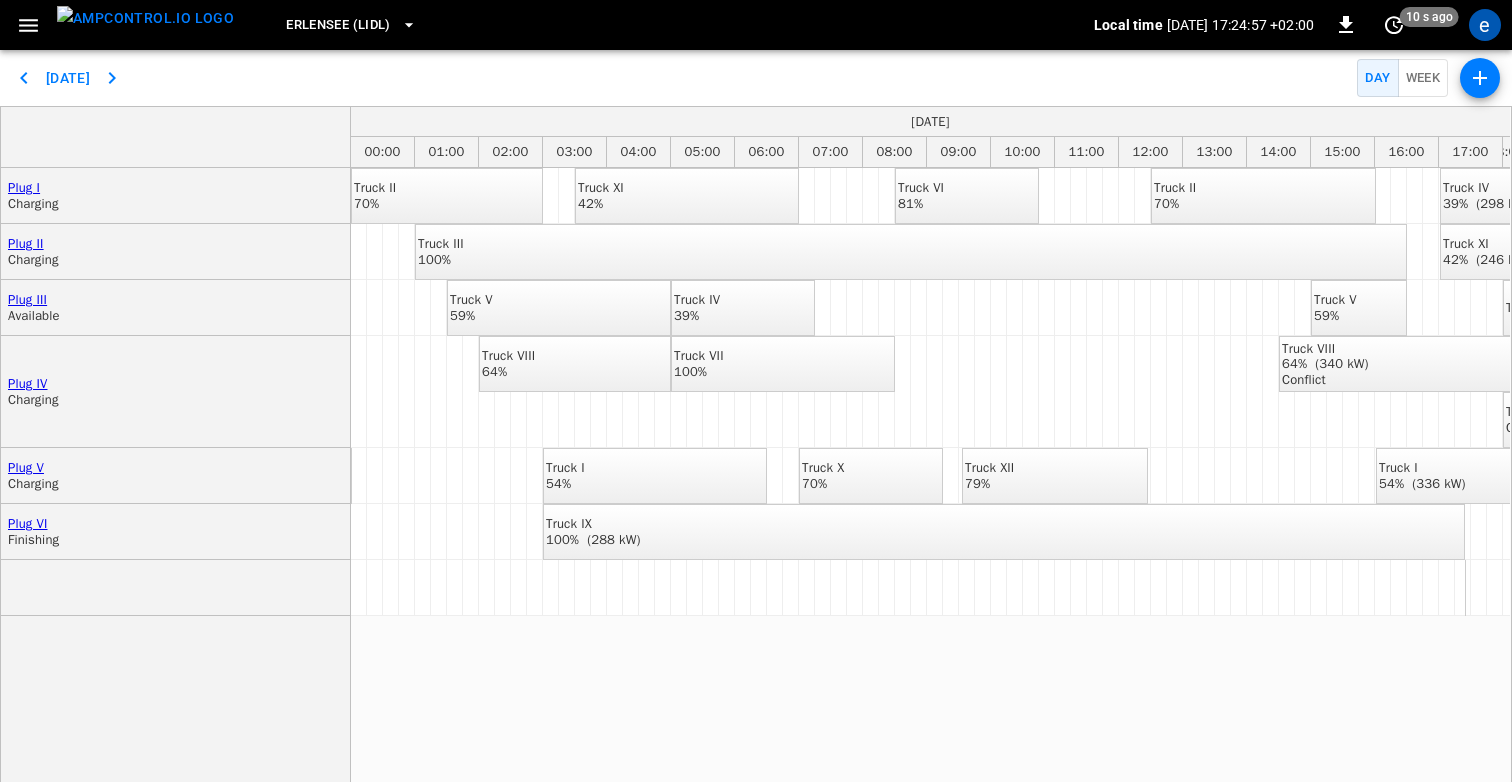 scroll, scrollTop: 0, scrollLeft: 51, axis: horizontal 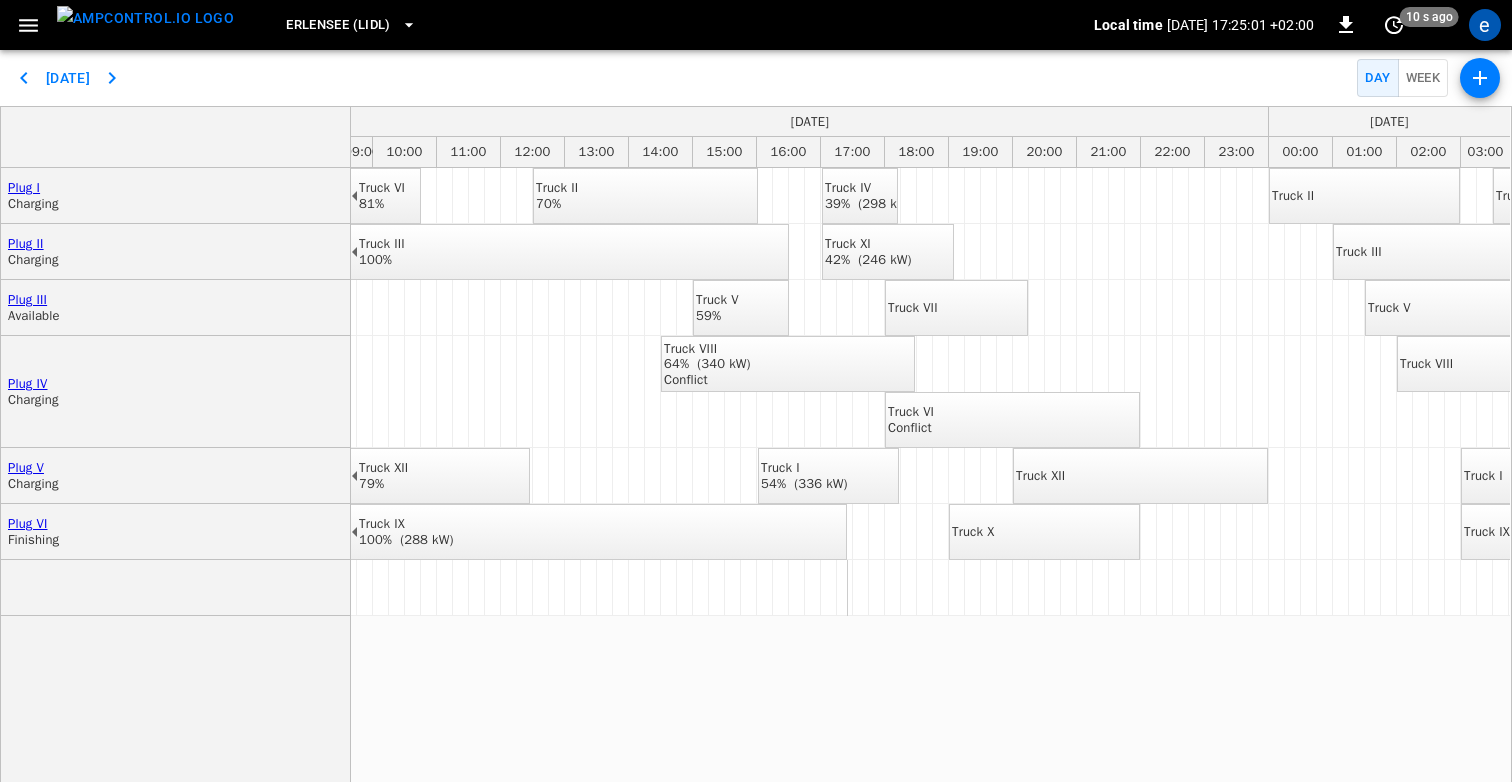 click on "Truck VIII
64%
(340 kW)" at bounding box center (707, 356) 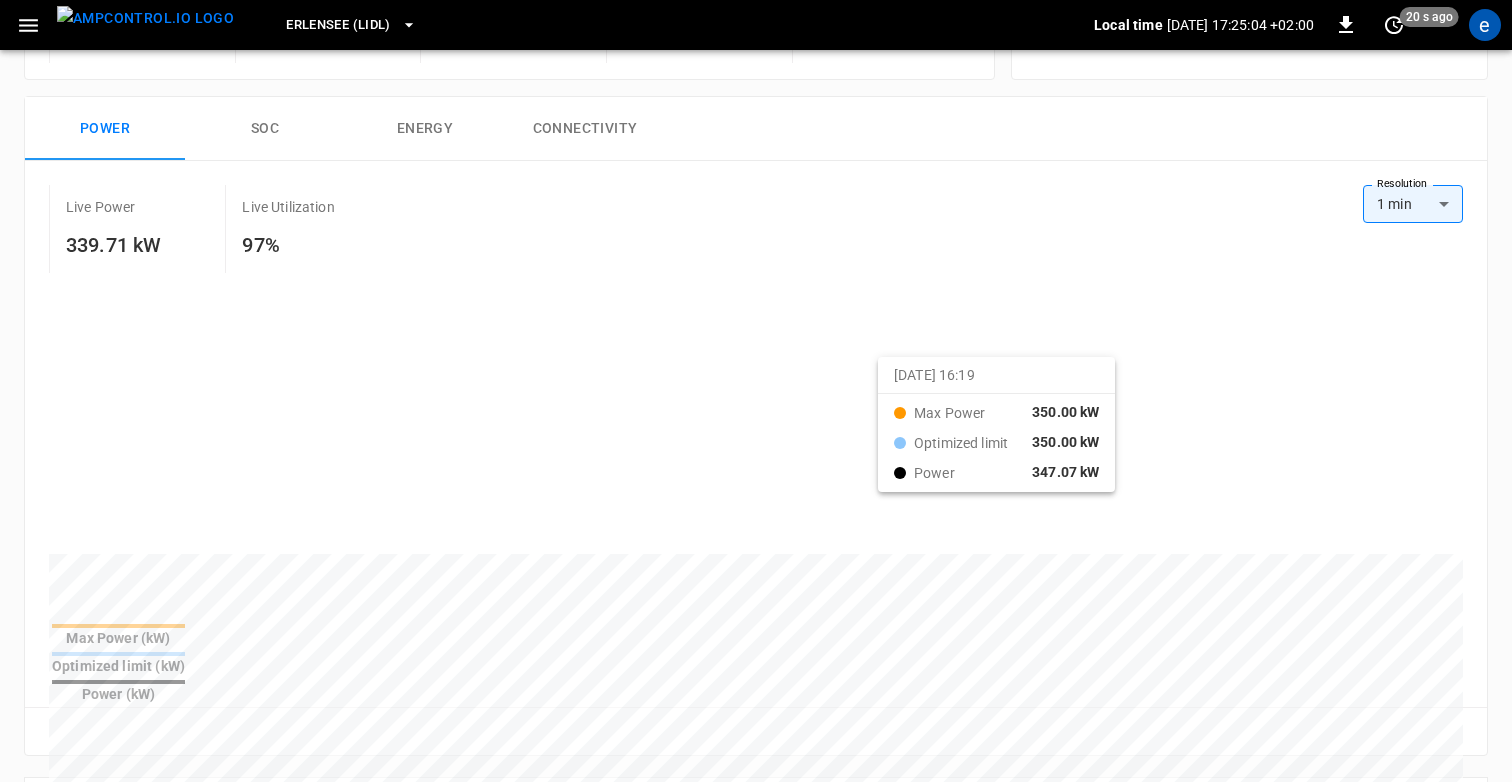 scroll, scrollTop: 0, scrollLeft: 0, axis: both 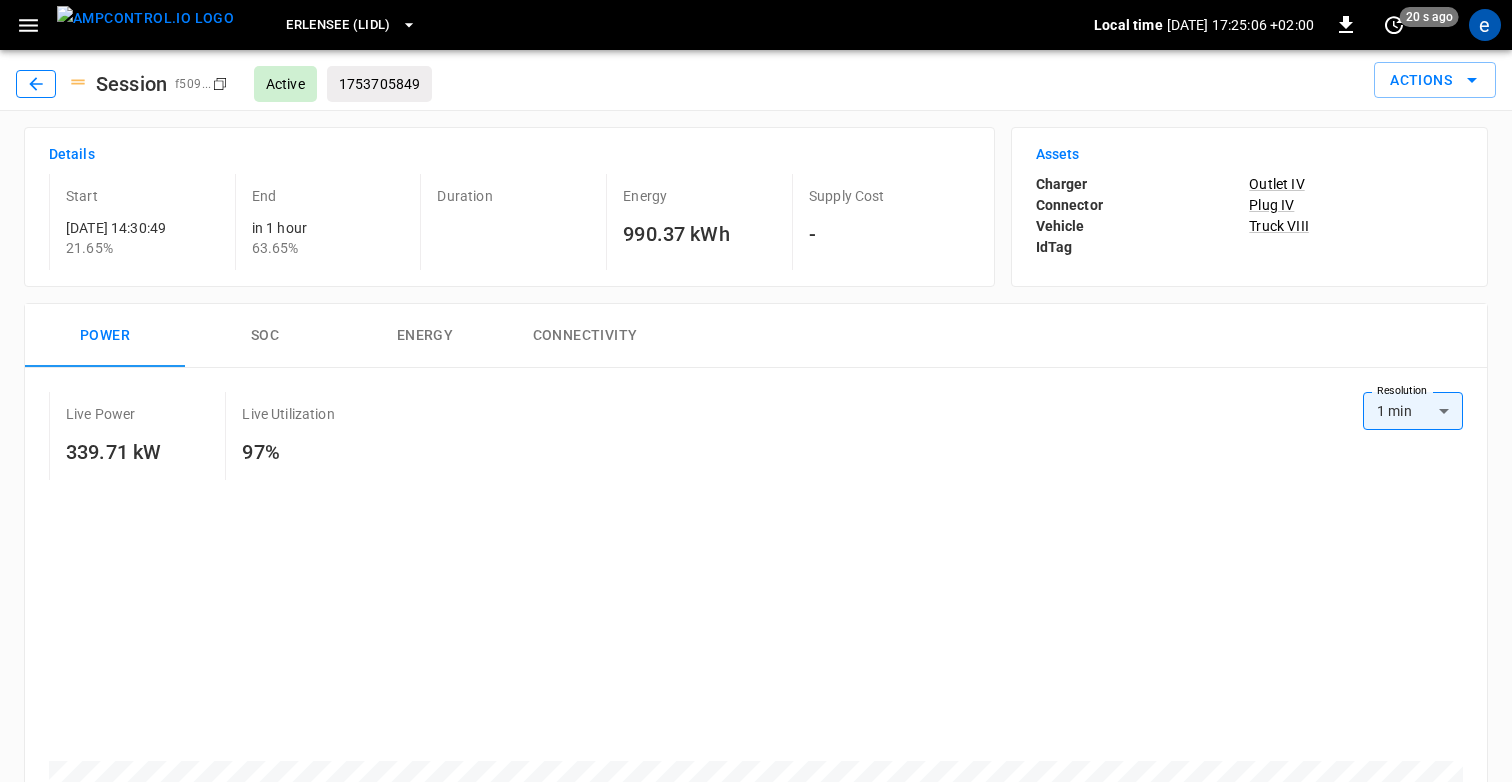 click 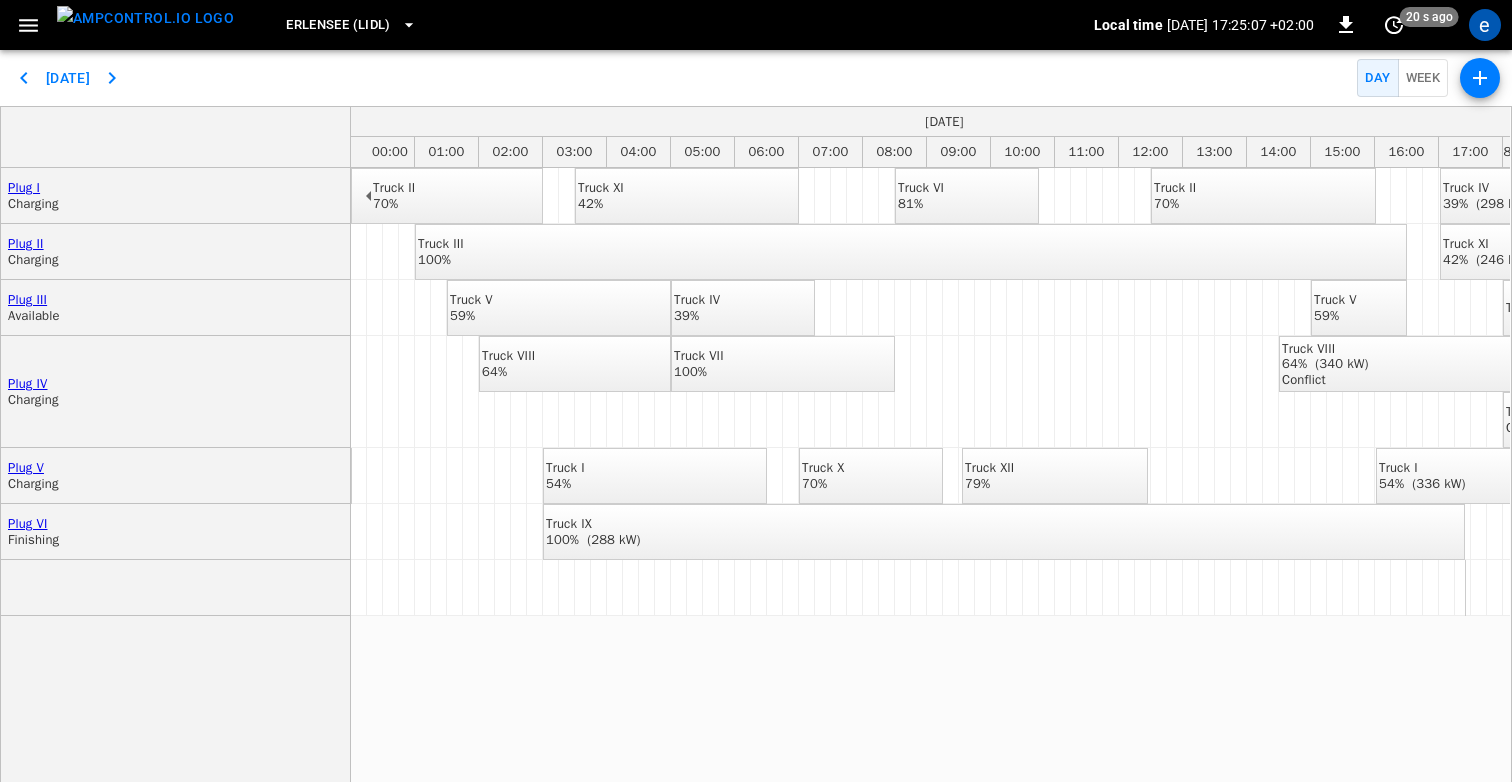 scroll, scrollTop: 0, scrollLeft: 184, axis: horizontal 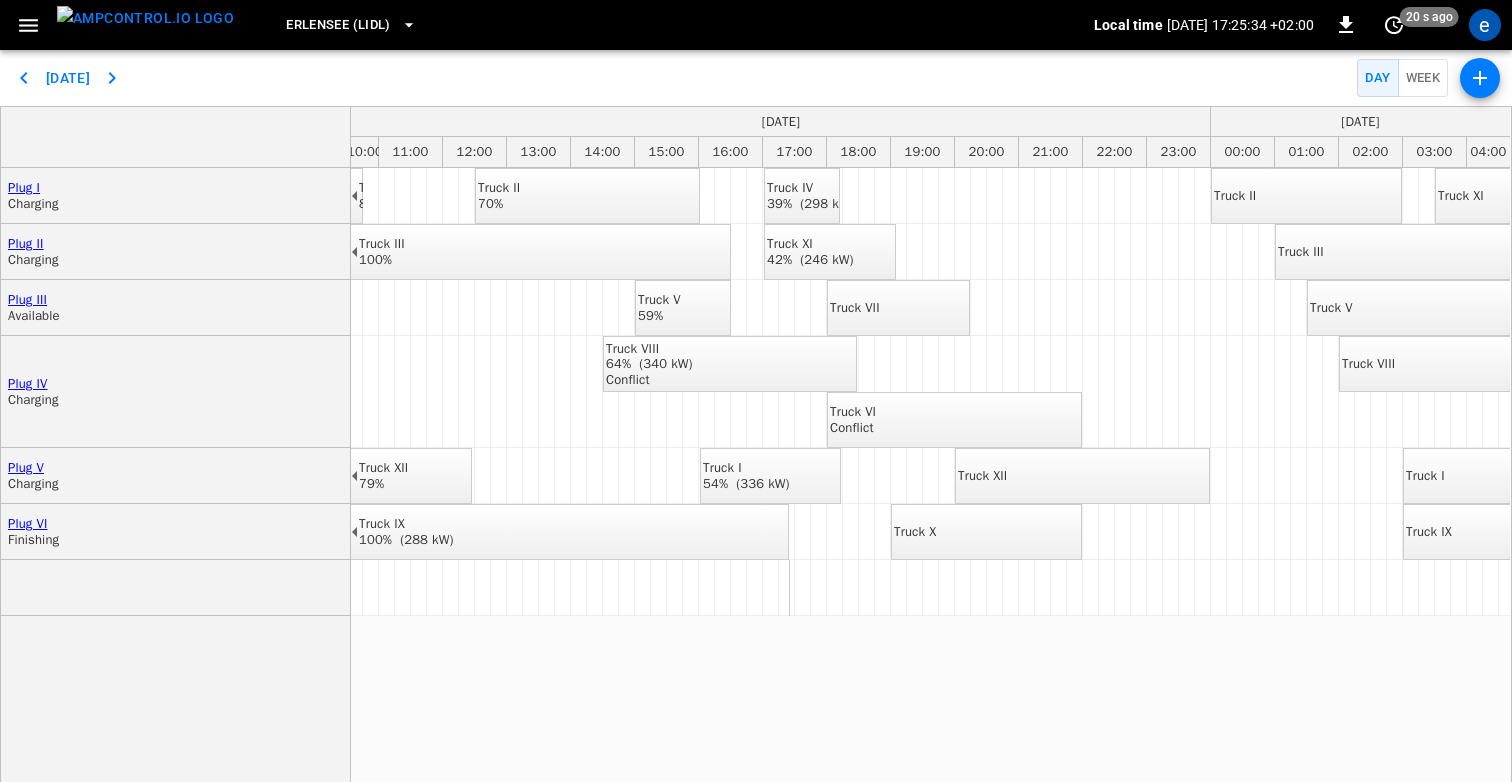 click on "Truck XI
42%
(246 kW)" at bounding box center (810, 251) 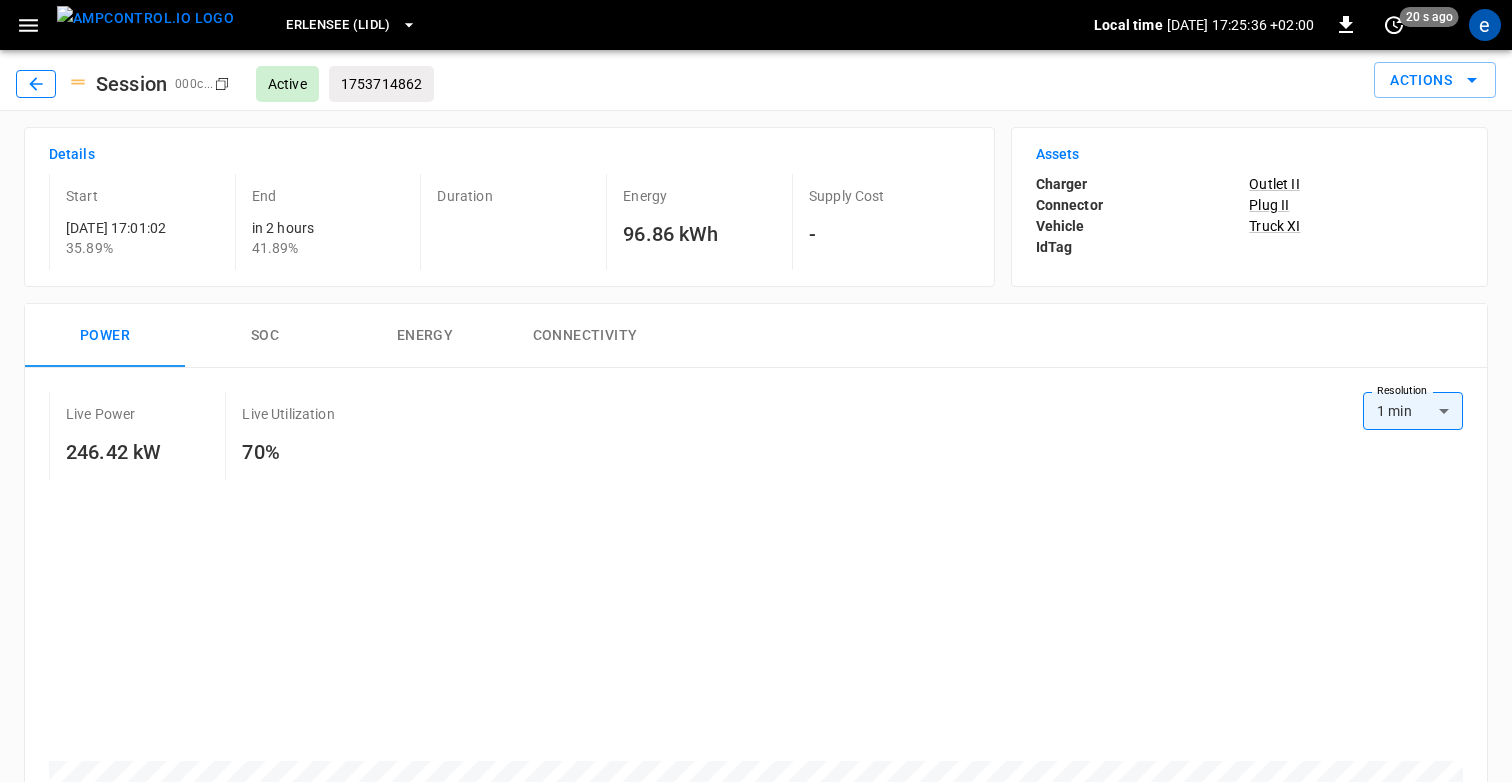 click 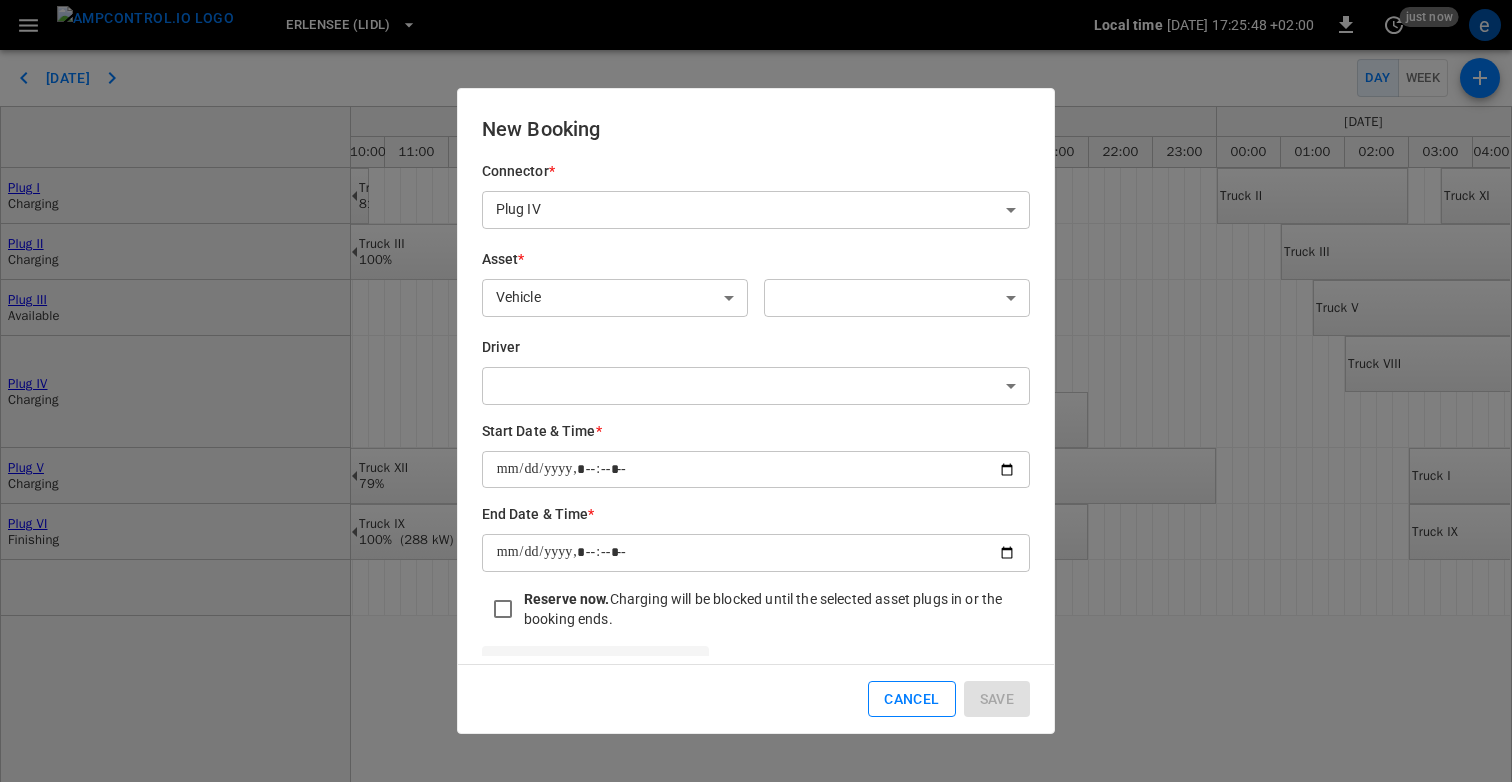 click on "Cancel" at bounding box center (911, 699) 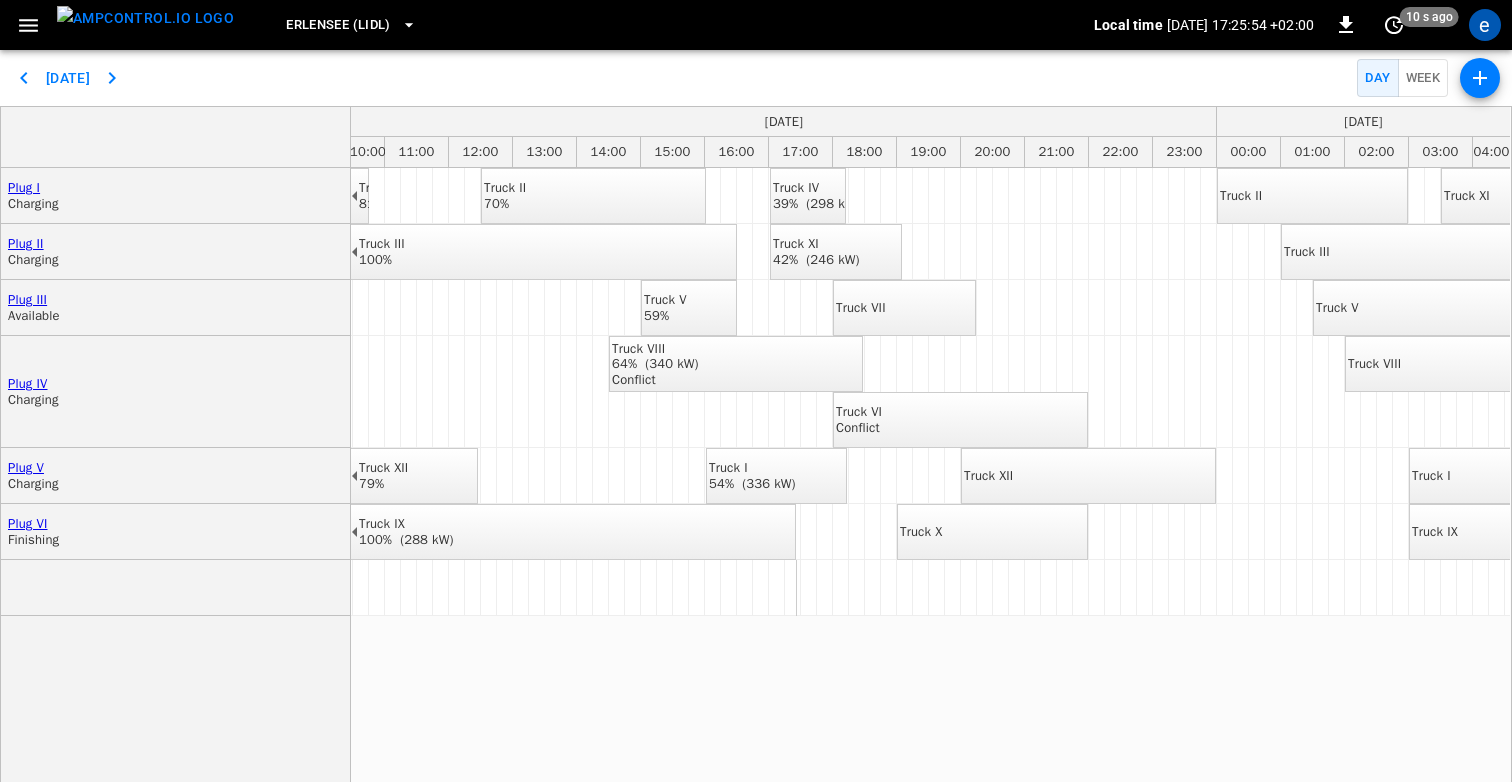 click on "Conflict" at bounding box center [655, 380] 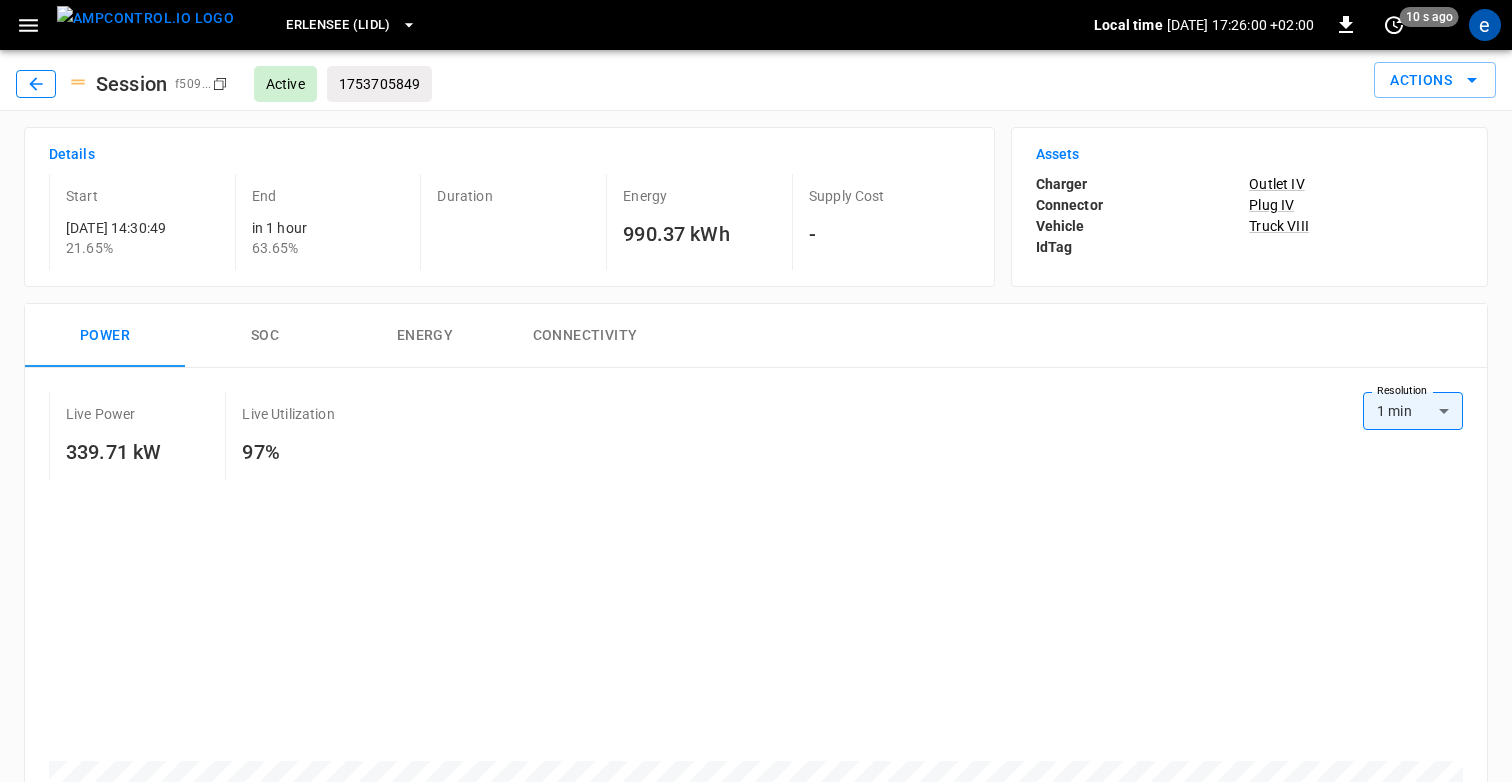 click 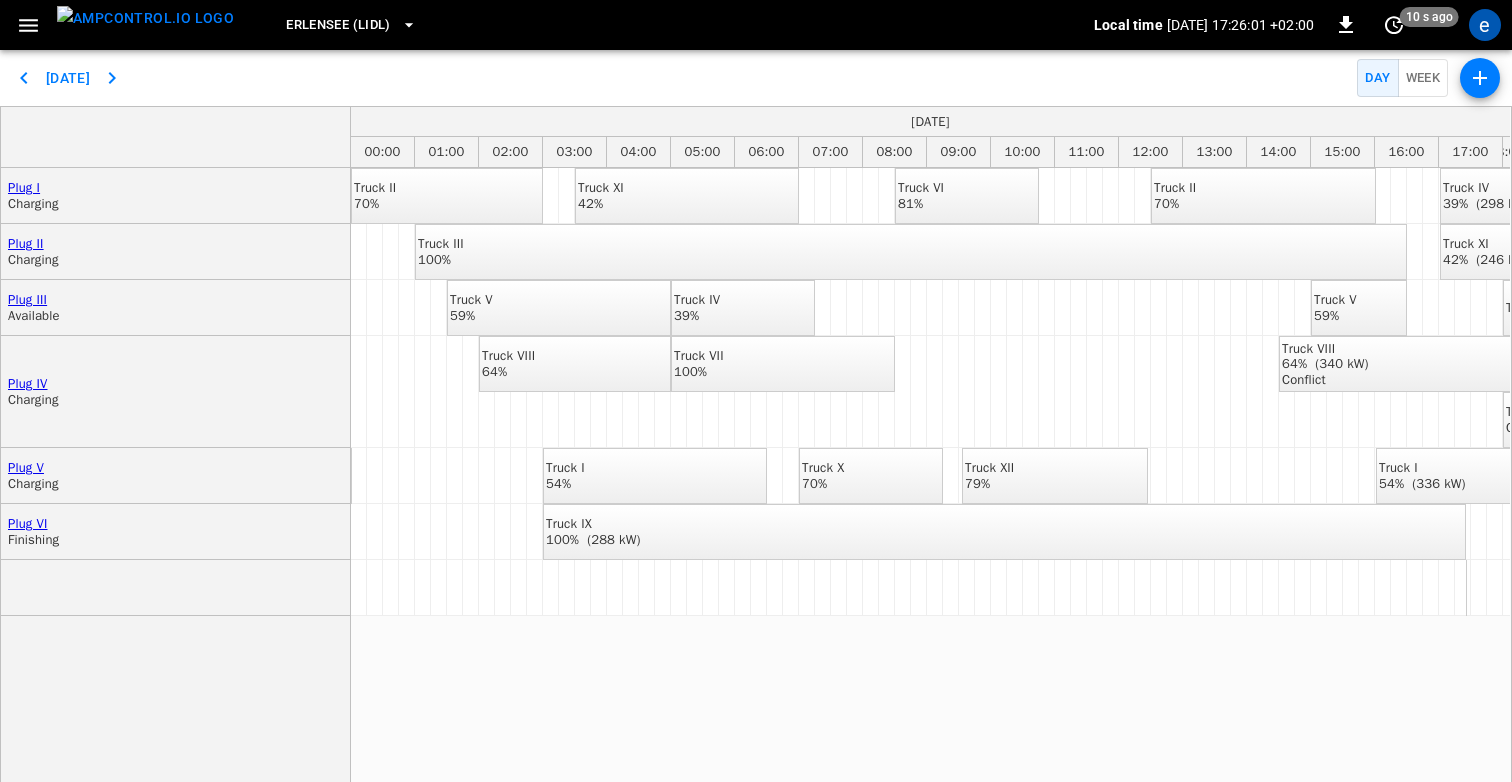 click at bounding box center (145, 18) 